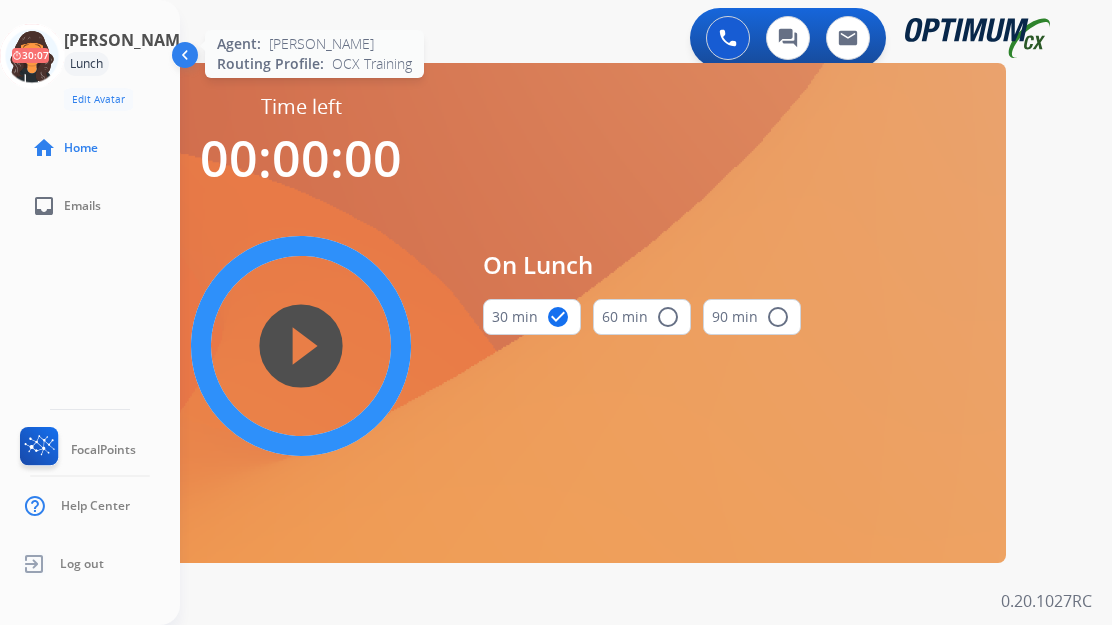 scroll, scrollTop: 0, scrollLeft: 0, axis: both 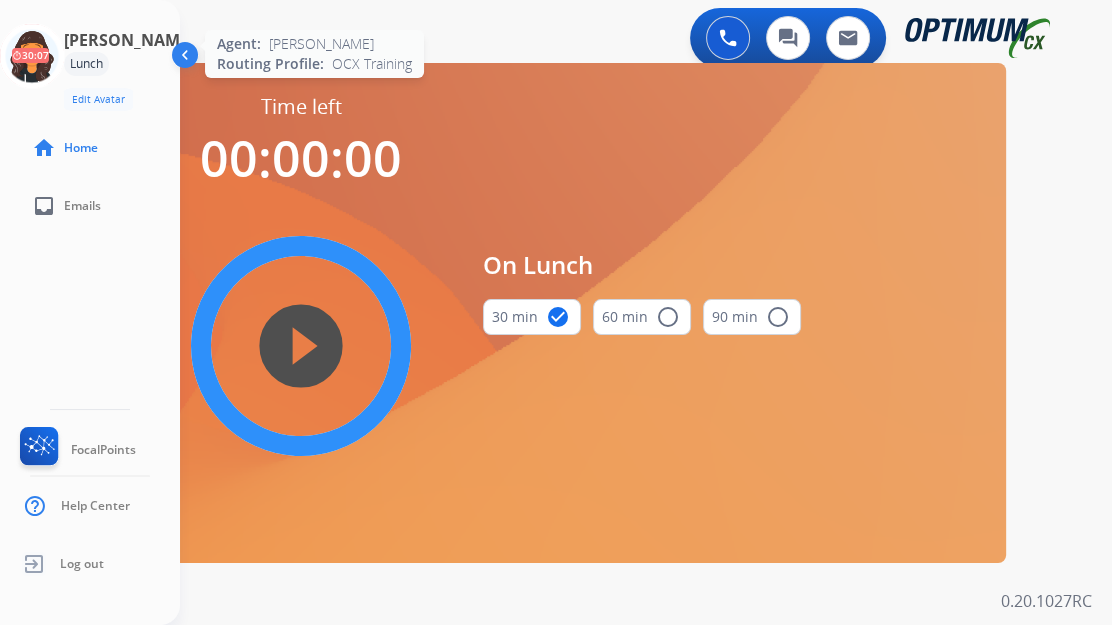click 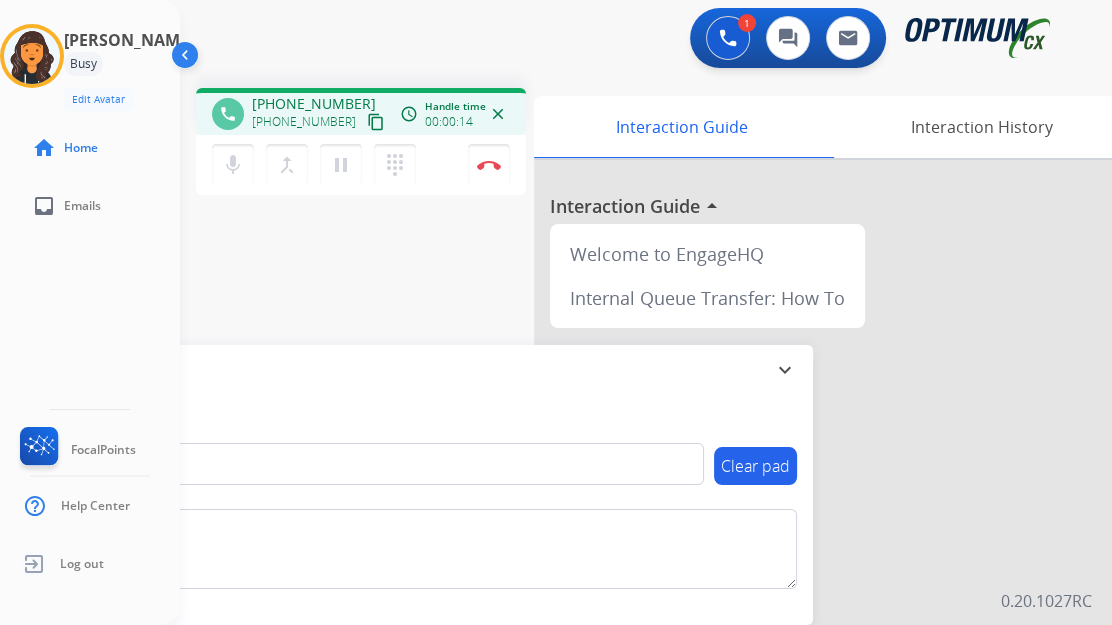 click on "content_copy" at bounding box center [376, 122] 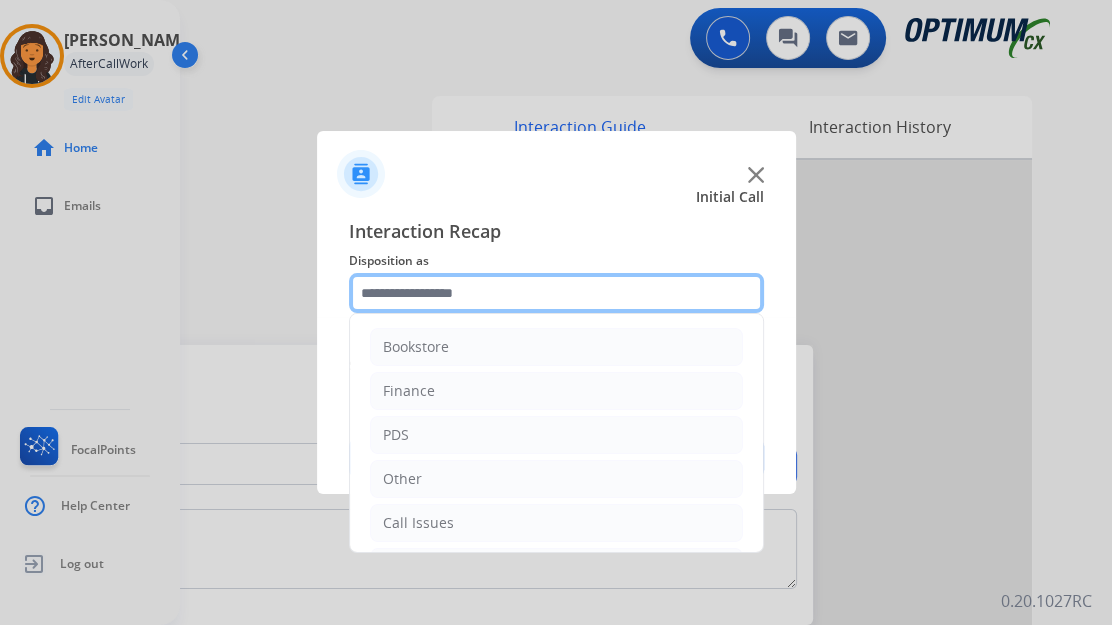 click 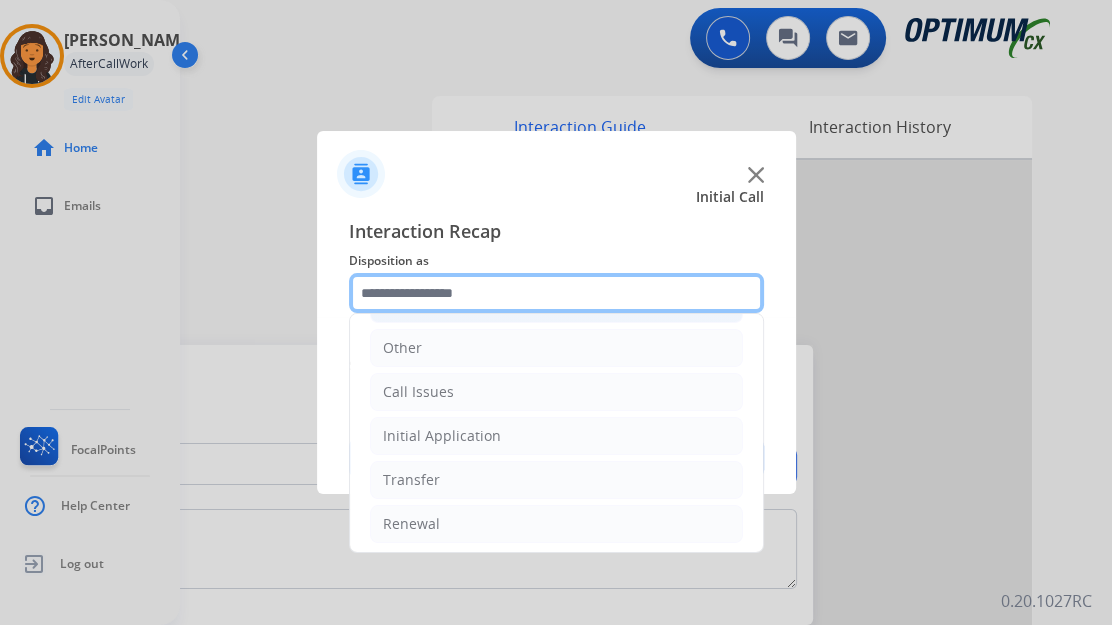 scroll, scrollTop: 134, scrollLeft: 0, axis: vertical 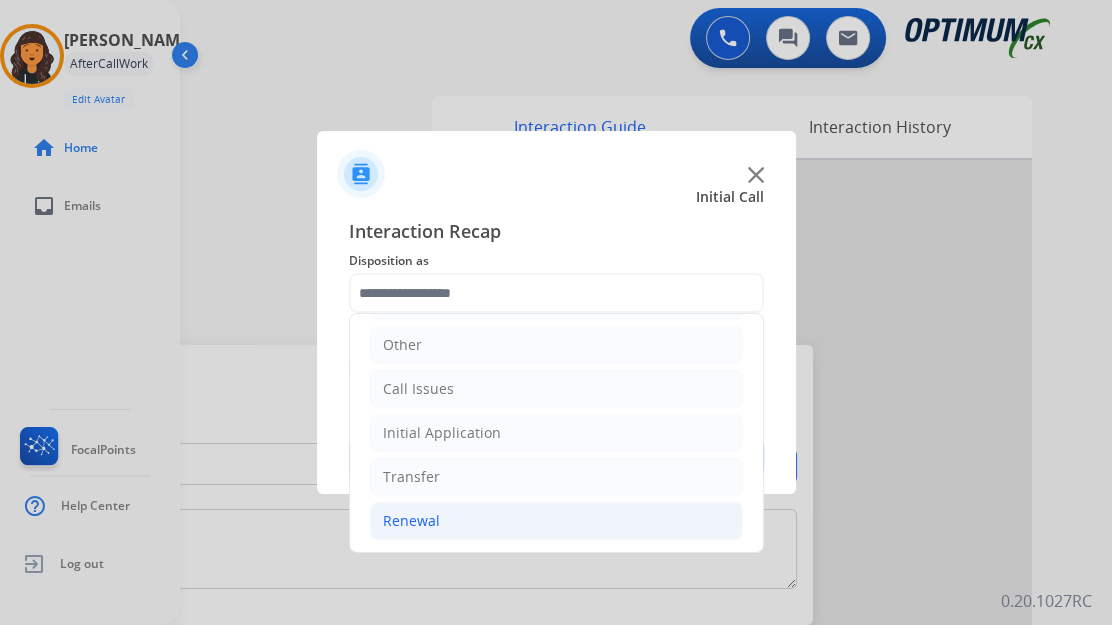 click on "Renewal" 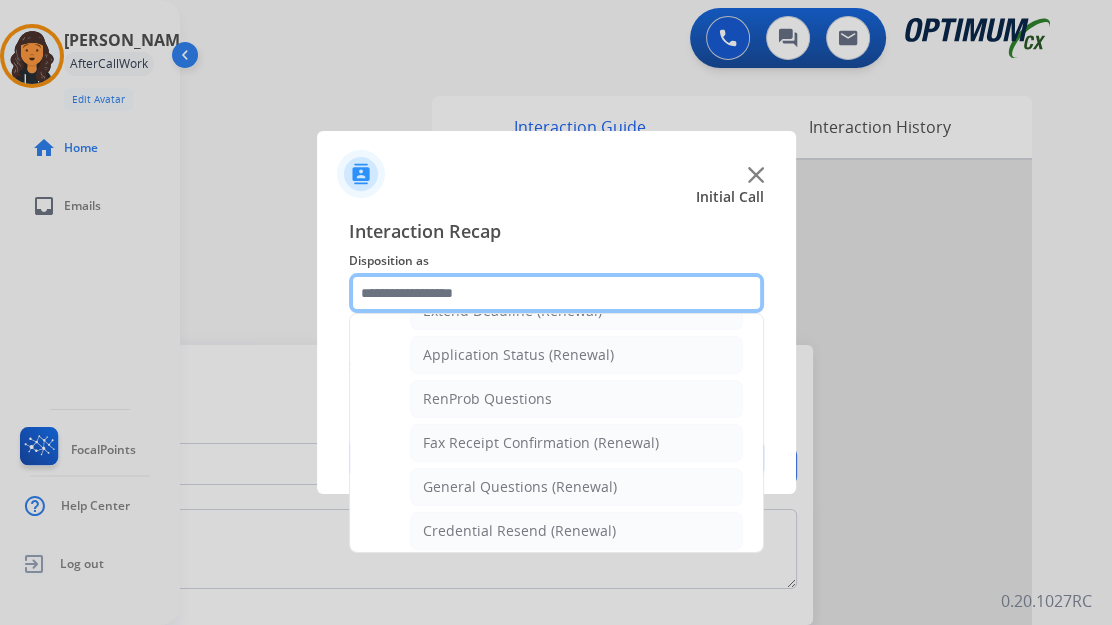 scroll, scrollTop: 498, scrollLeft: 0, axis: vertical 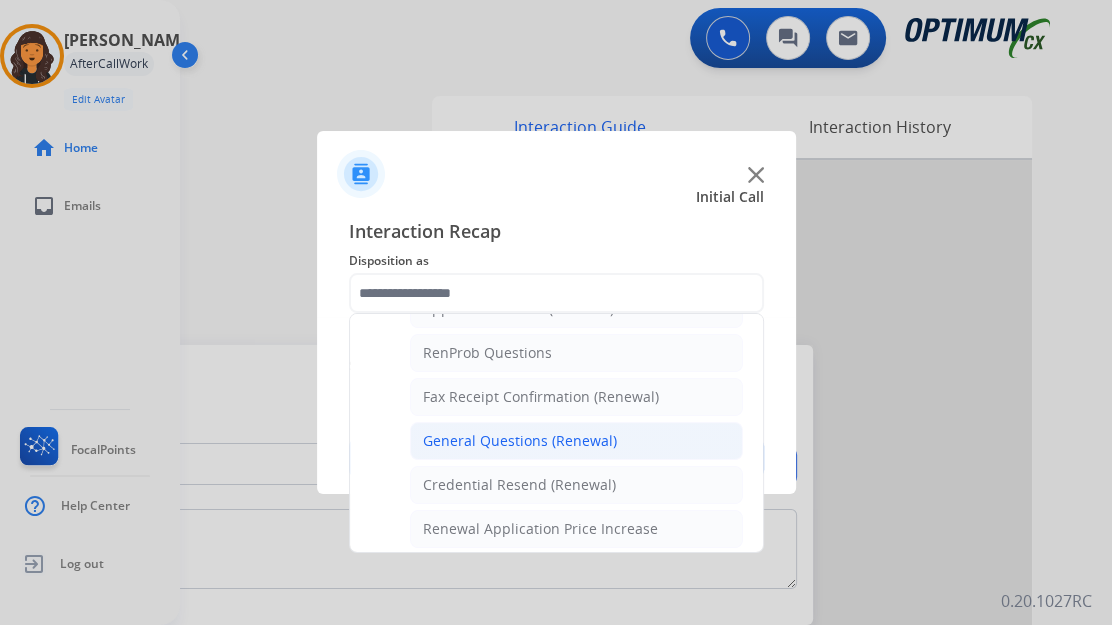 click on "General Questions (Renewal)" 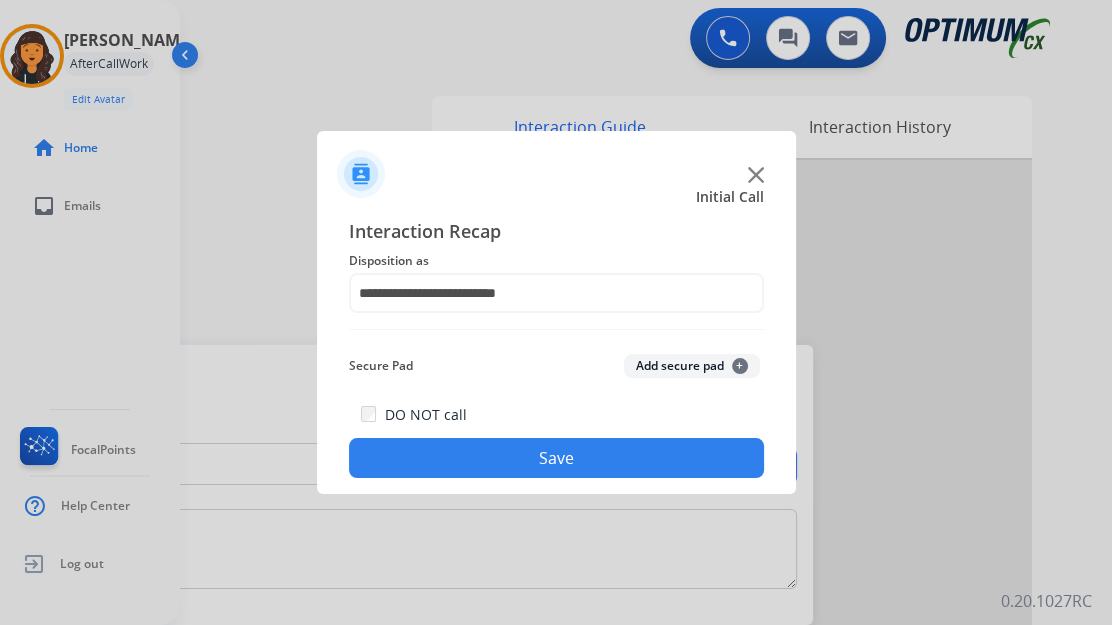 click on "Save" 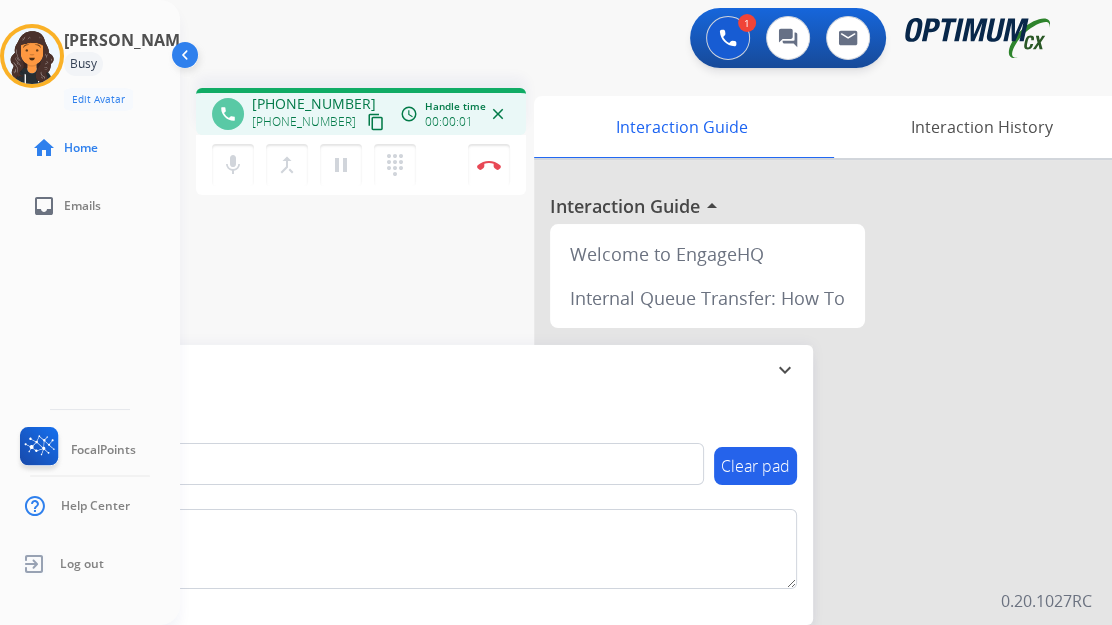 click on "content_copy" at bounding box center [376, 122] 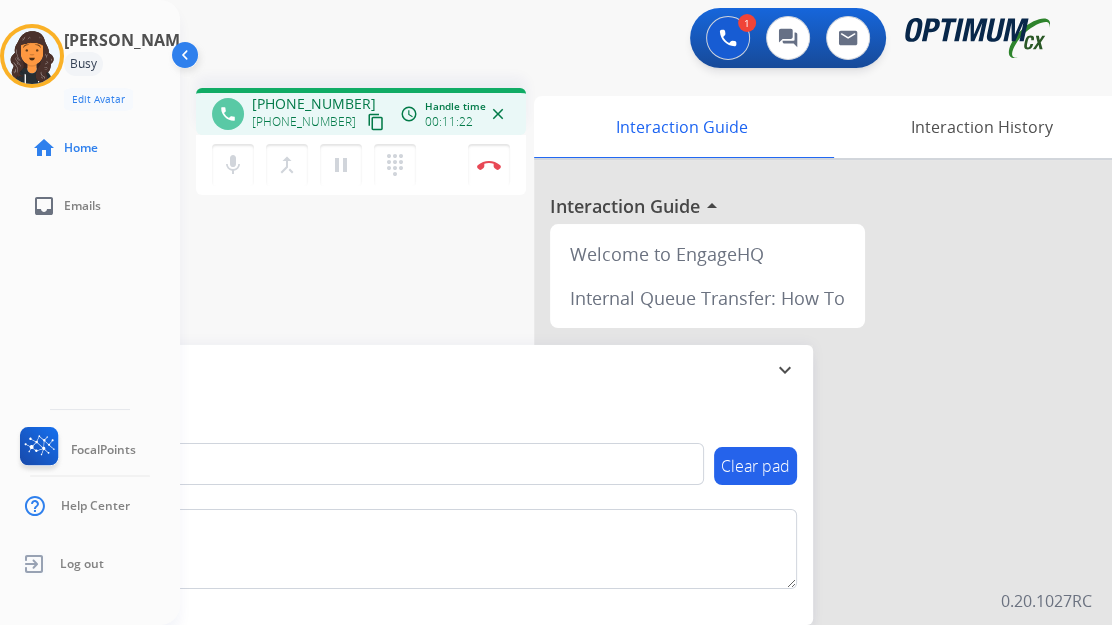 click on "phone [PHONE_NUMBER] [PHONE_NUMBER] content_copy access_time Call metrics Queue   00:11 Hold   00:00 Talk   11:23 Total   11:33 Handle time 00:11:22 close mic Mute merge_type Bridge pause Hold dialpad Dialpad Disconnect swap_horiz Break voice bridge close_fullscreen Connect 3-Way Call merge_type Separate 3-Way Call  Interaction Guide   Interaction History  Interaction Guide arrow_drop_up  Welcome to EngageHQ   Internal Queue Transfer: How To  Secure Pad expand_more Clear pad Candidate/Account ID: Contact Notes:" at bounding box center [622, 489] 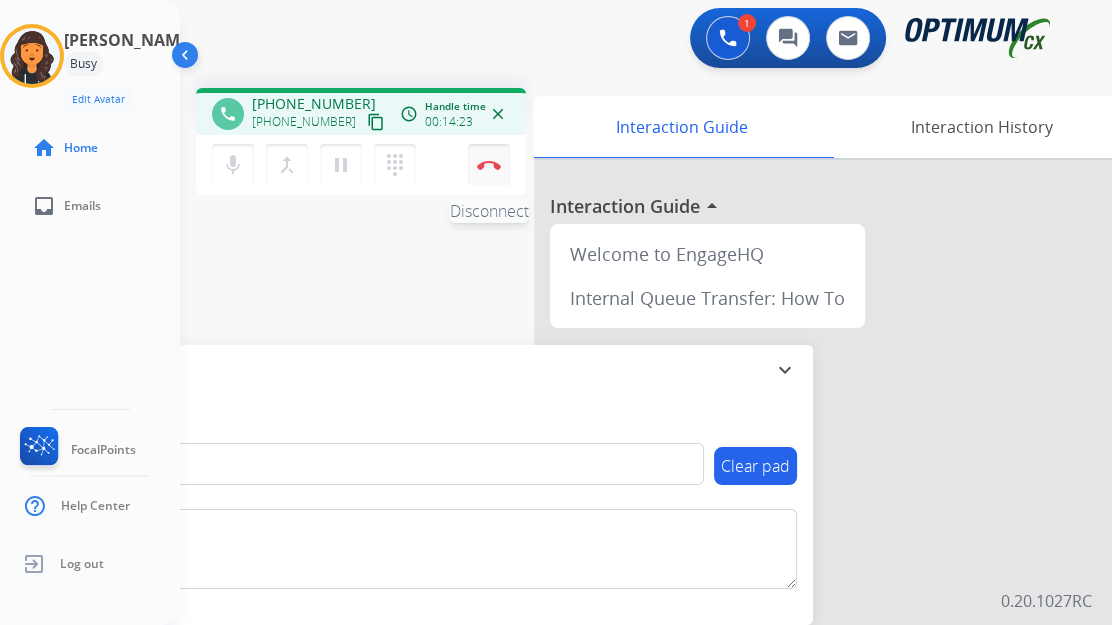 click on "Disconnect" at bounding box center (489, 165) 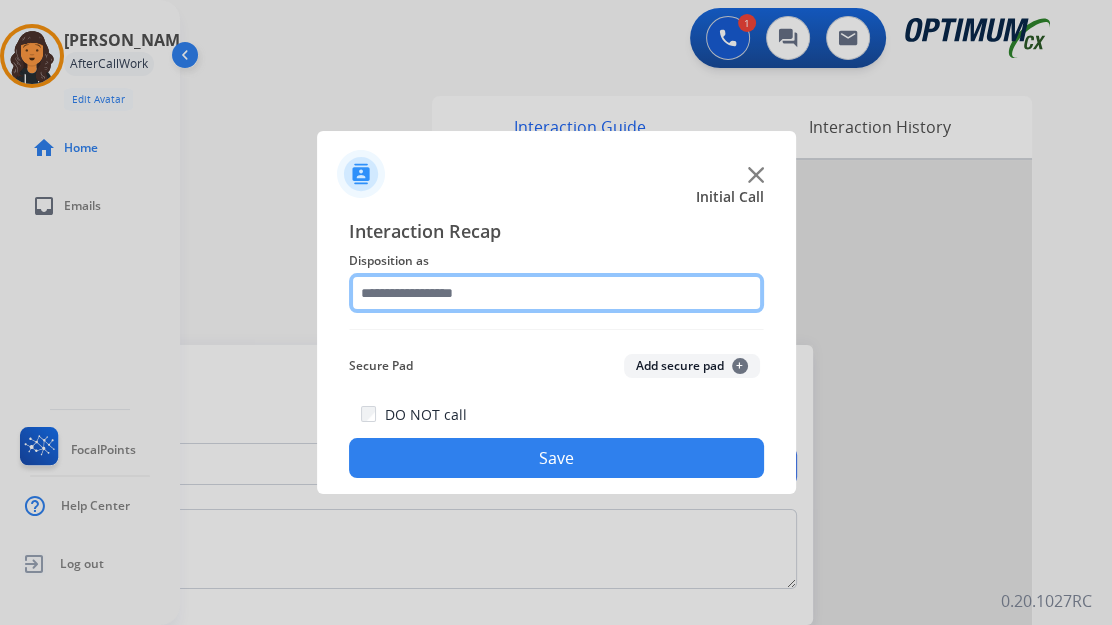 click 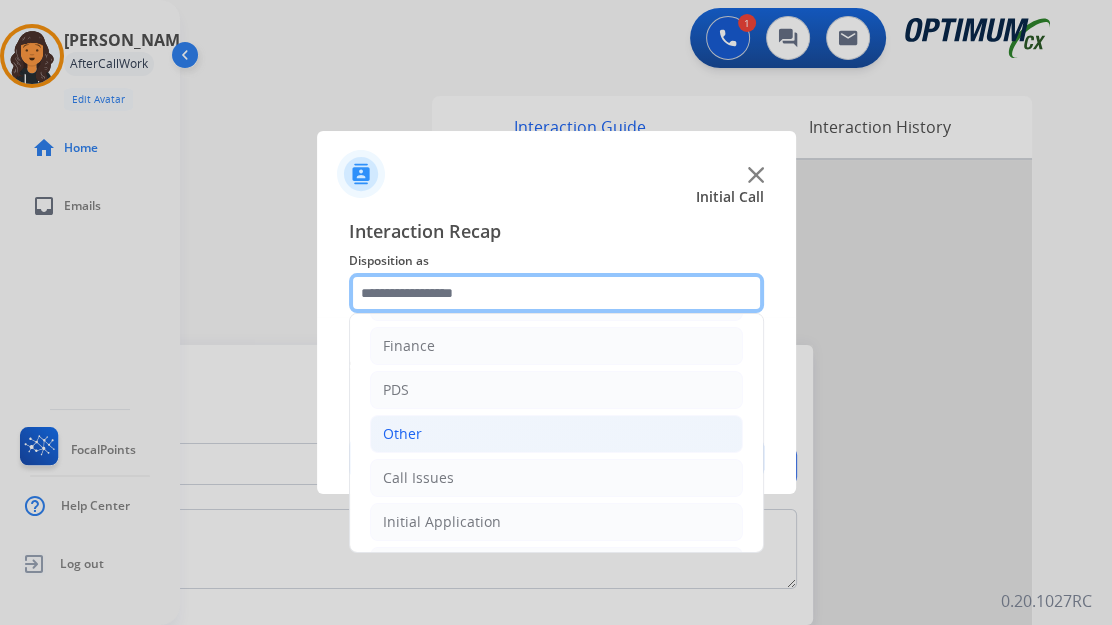 scroll, scrollTop: 134, scrollLeft: 0, axis: vertical 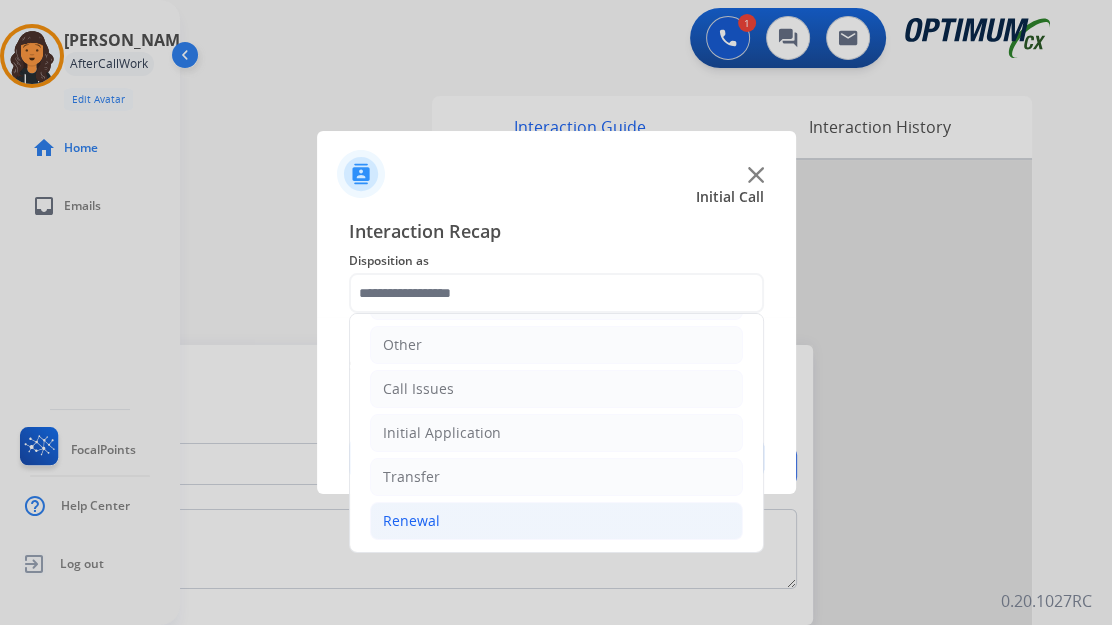 click on "Renewal" 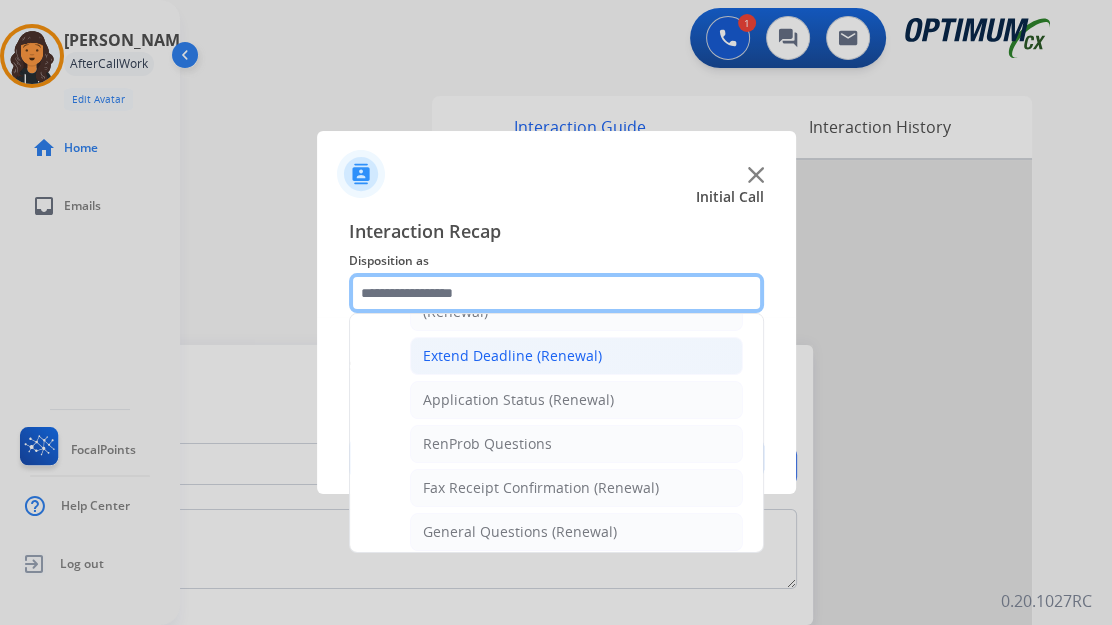 scroll, scrollTop: 498, scrollLeft: 0, axis: vertical 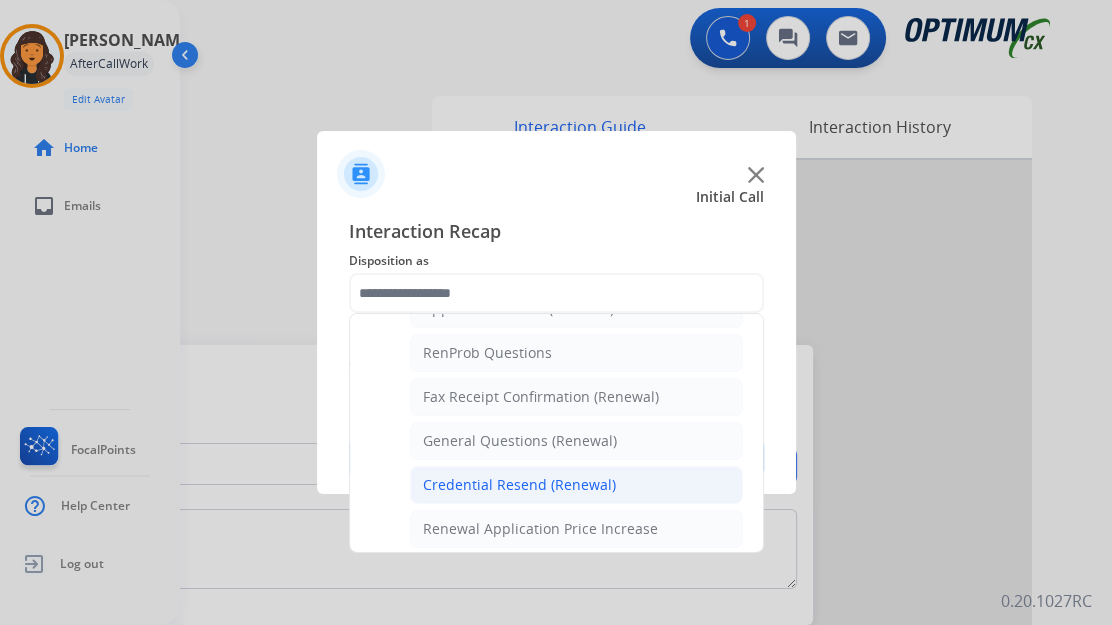 click on "Credential Resend (Renewal)" 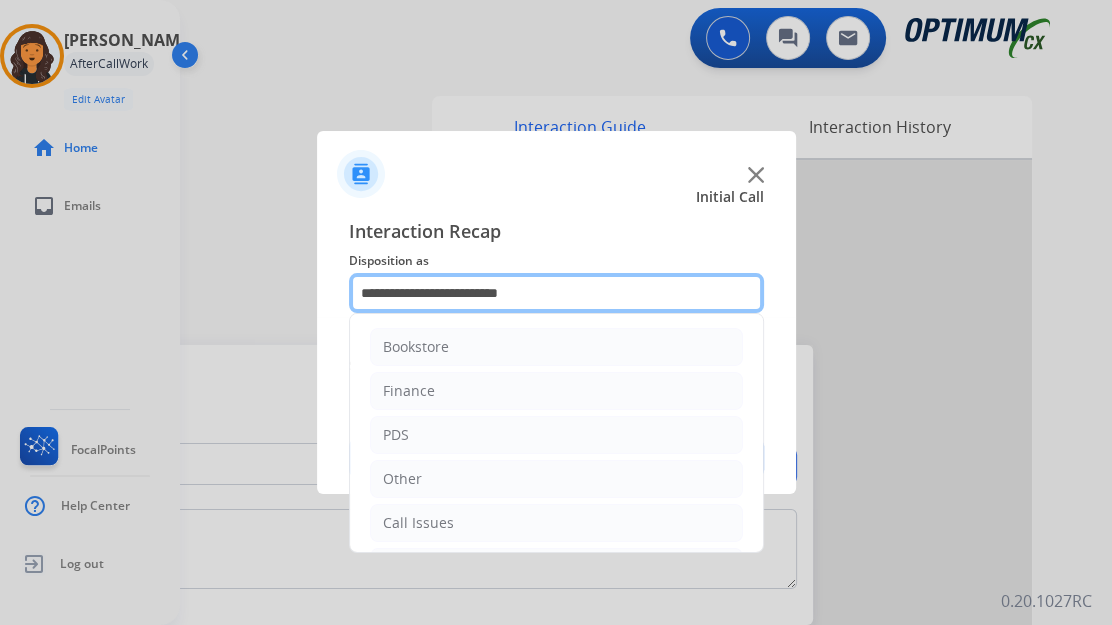 click on "**********" 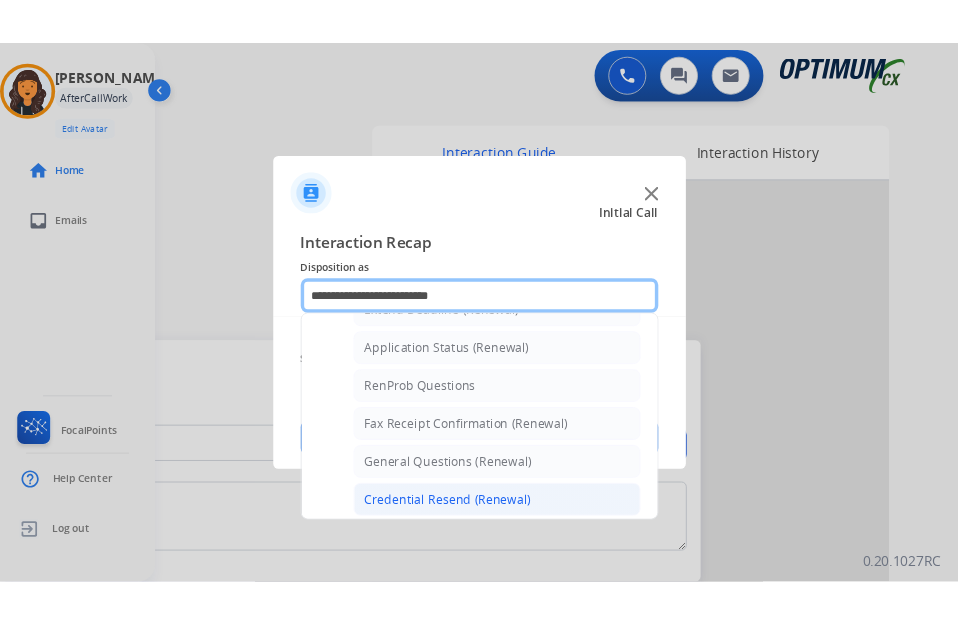 scroll, scrollTop: 545, scrollLeft: 0, axis: vertical 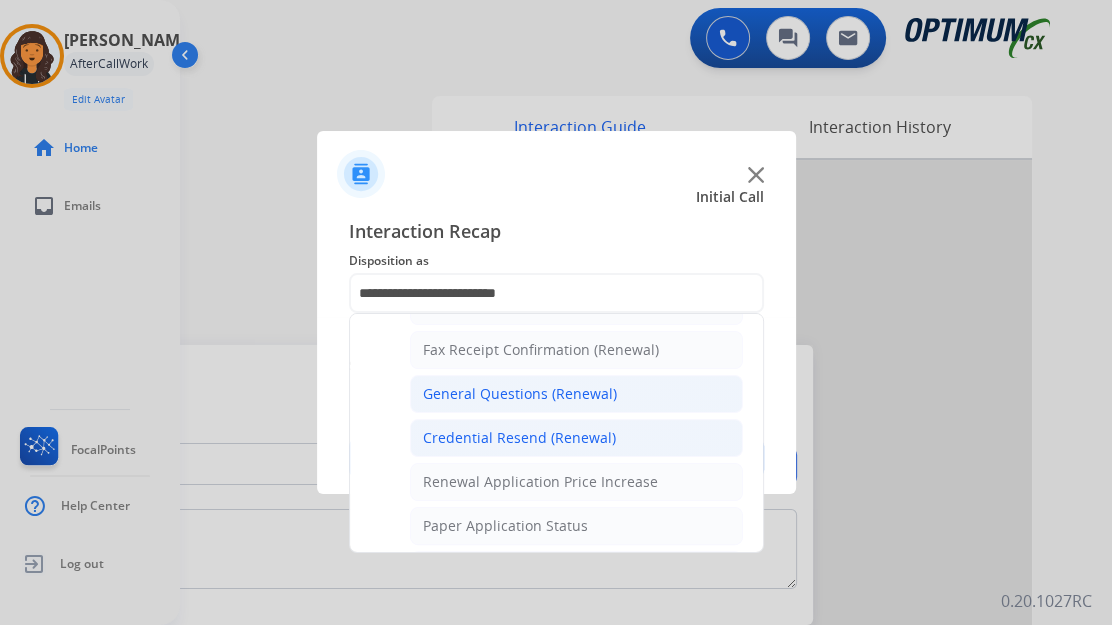 click on "General Questions (Renewal)" 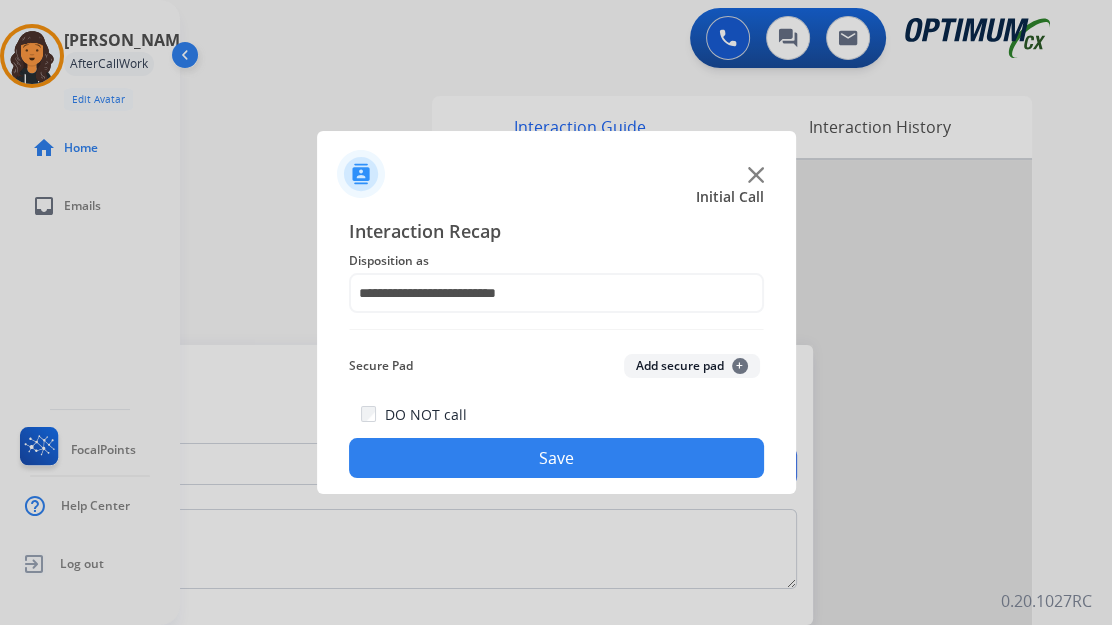 click on "Save" 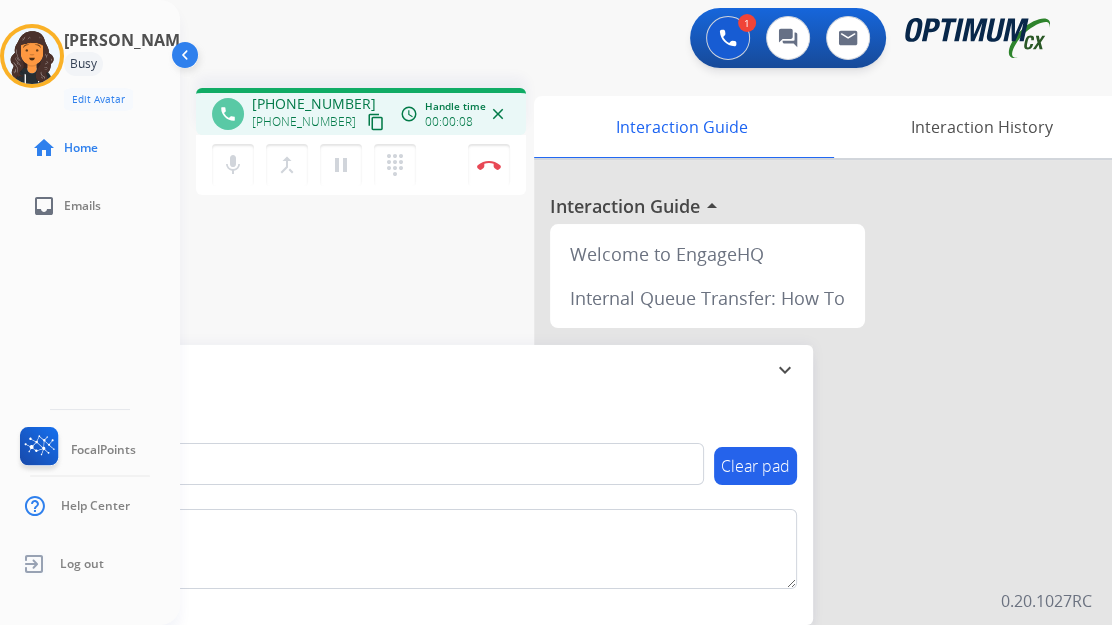 click on "content_copy" at bounding box center [376, 122] 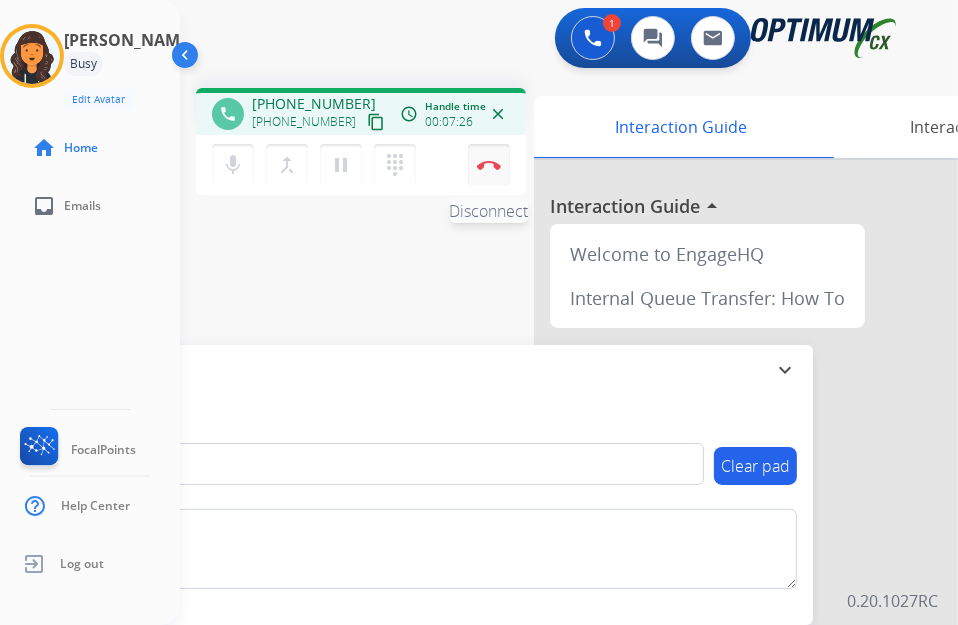 click on "Disconnect" at bounding box center (489, 165) 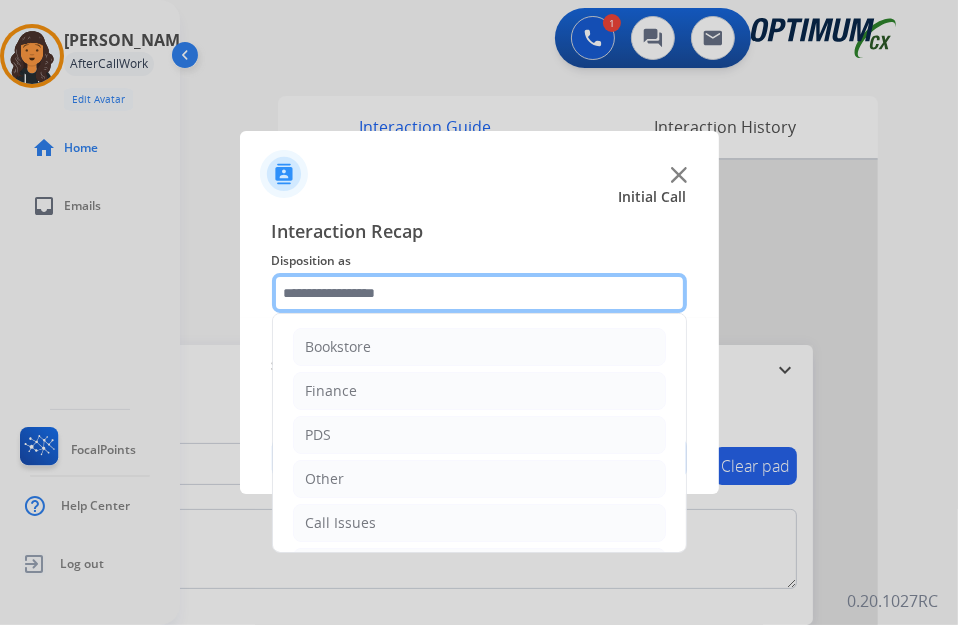 click 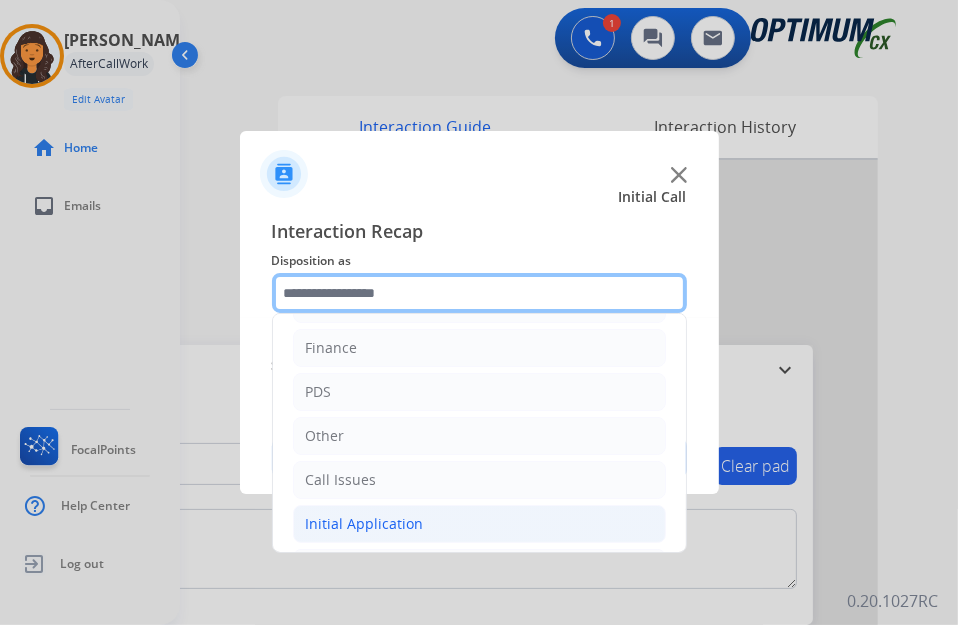 scroll, scrollTop: 0, scrollLeft: 0, axis: both 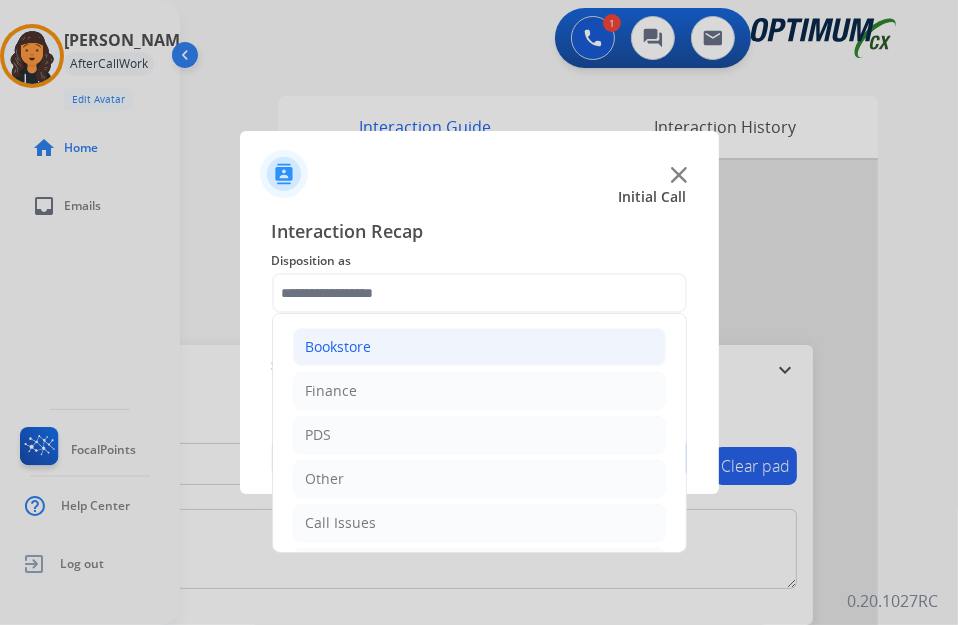 click on "Bookstore" 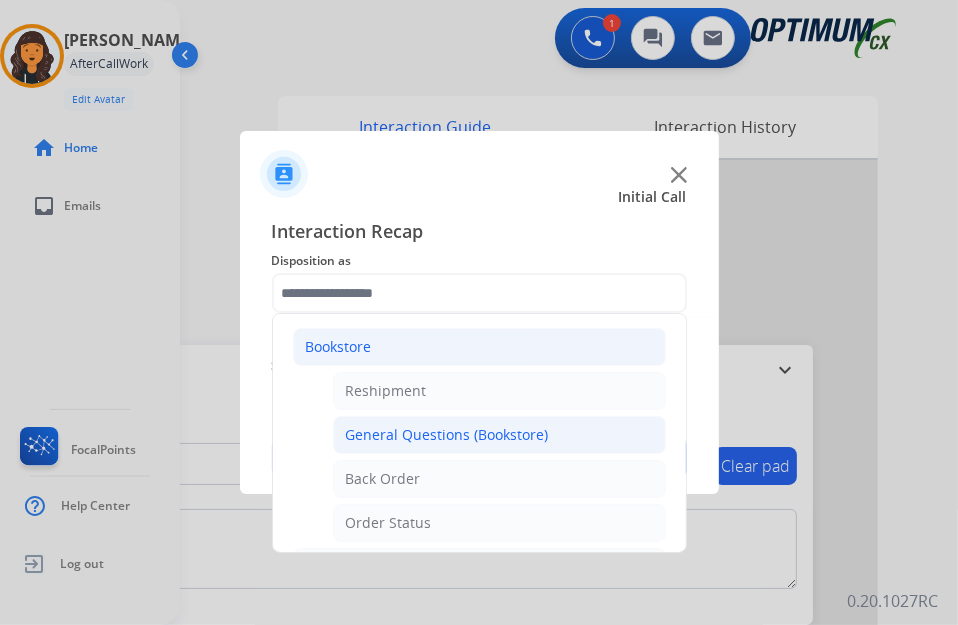 click on "General Questions (Bookstore)" 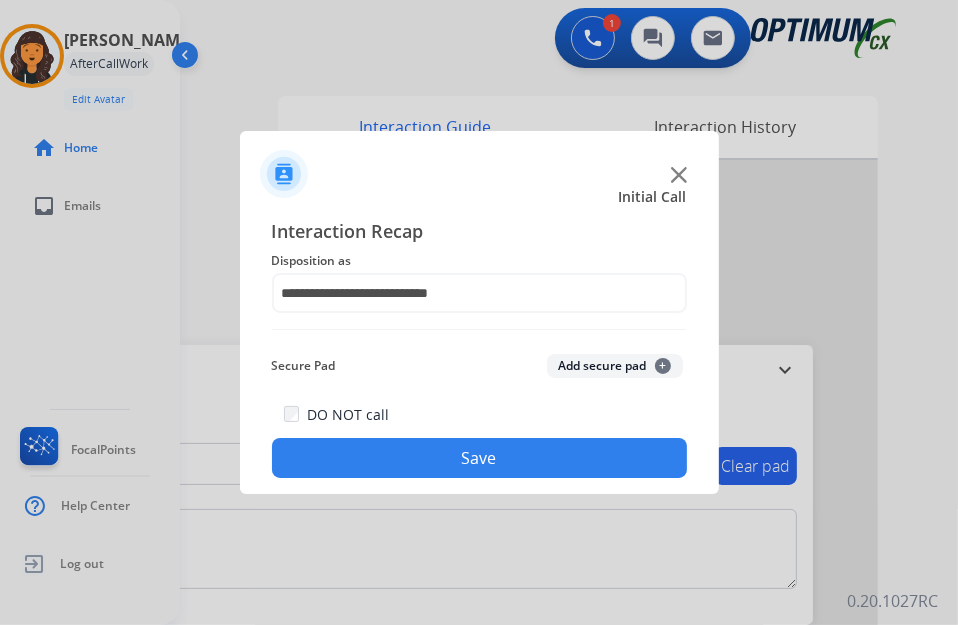 click on "Save" 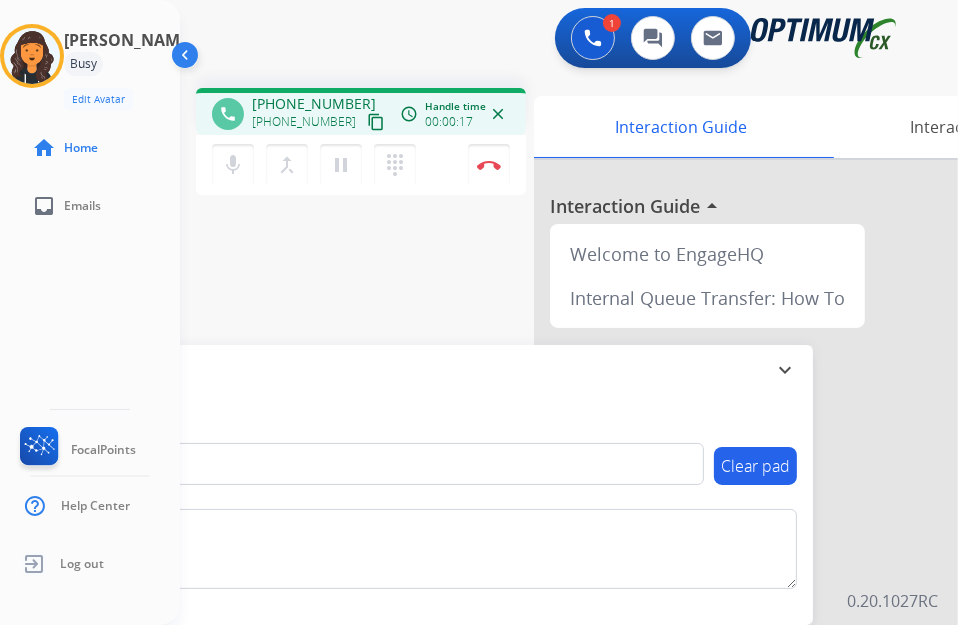 click on "content_copy" at bounding box center [376, 122] 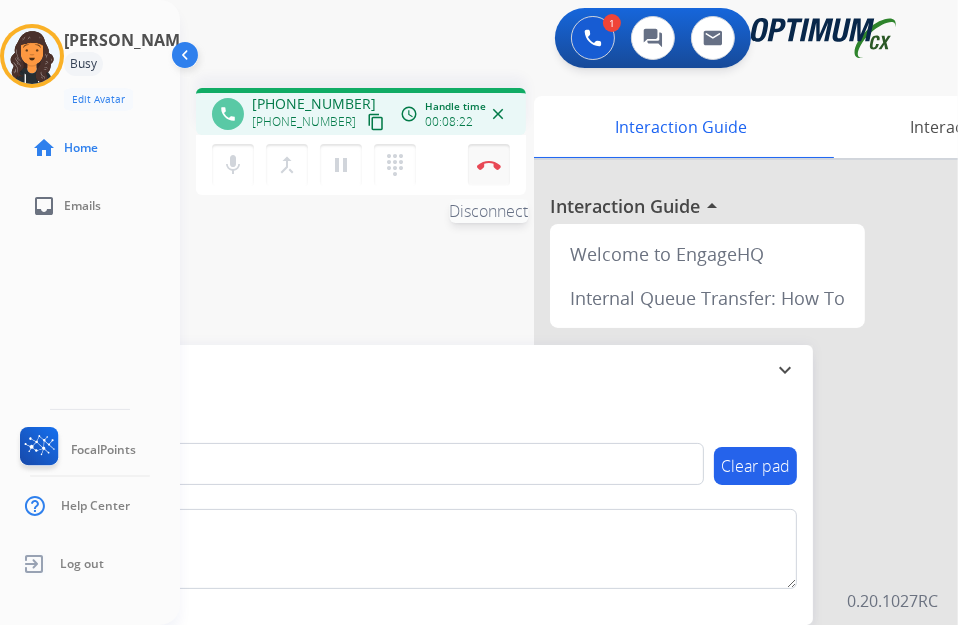 click on "Disconnect" at bounding box center (489, 165) 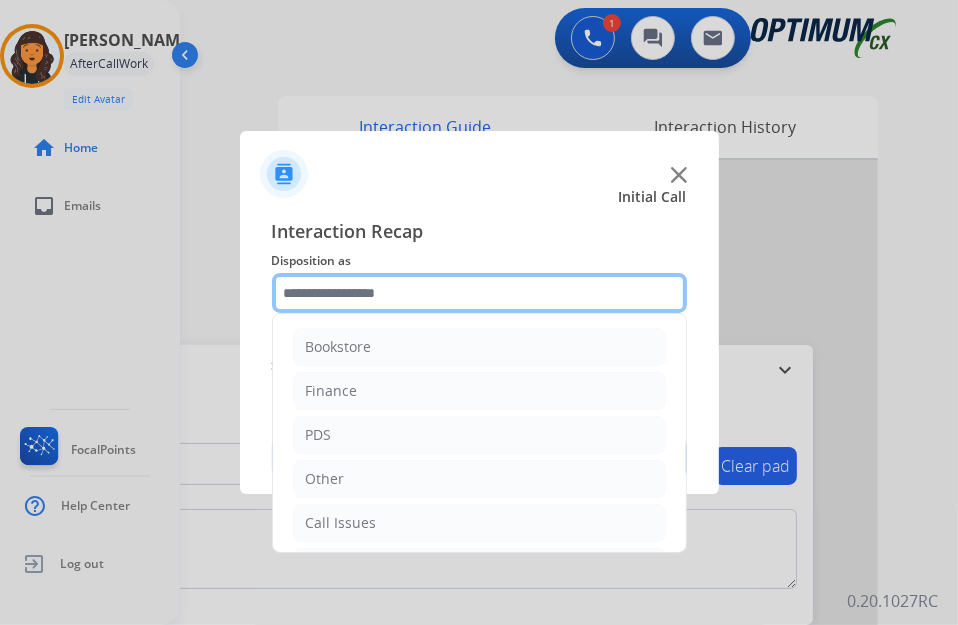 click 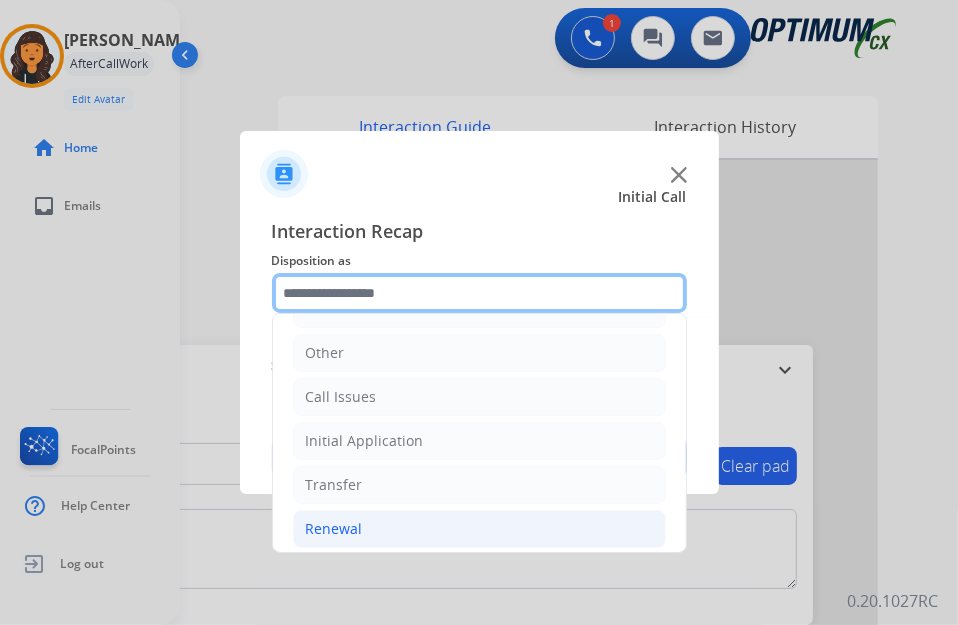 scroll, scrollTop: 134, scrollLeft: 0, axis: vertical 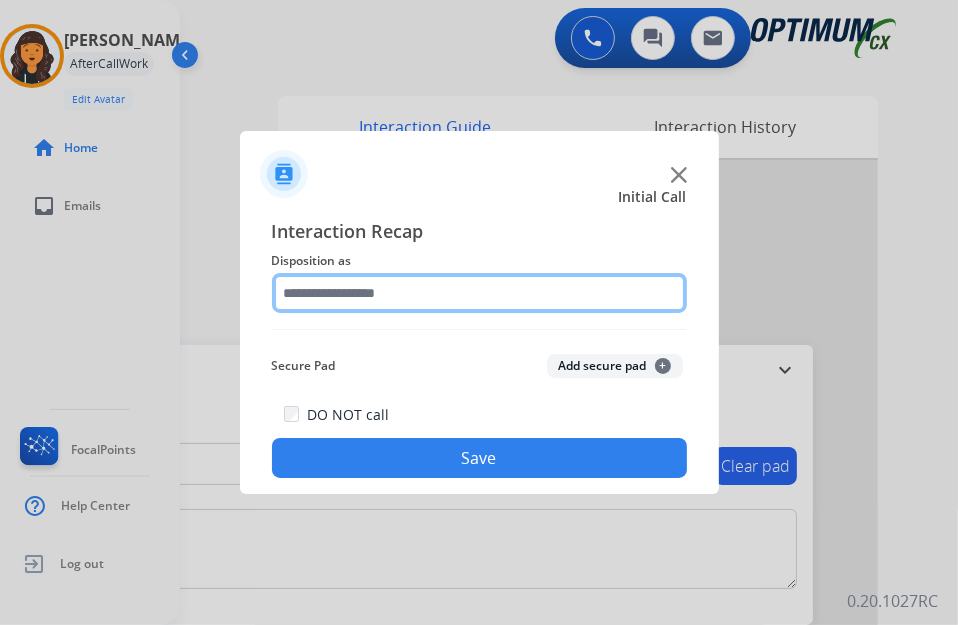 click 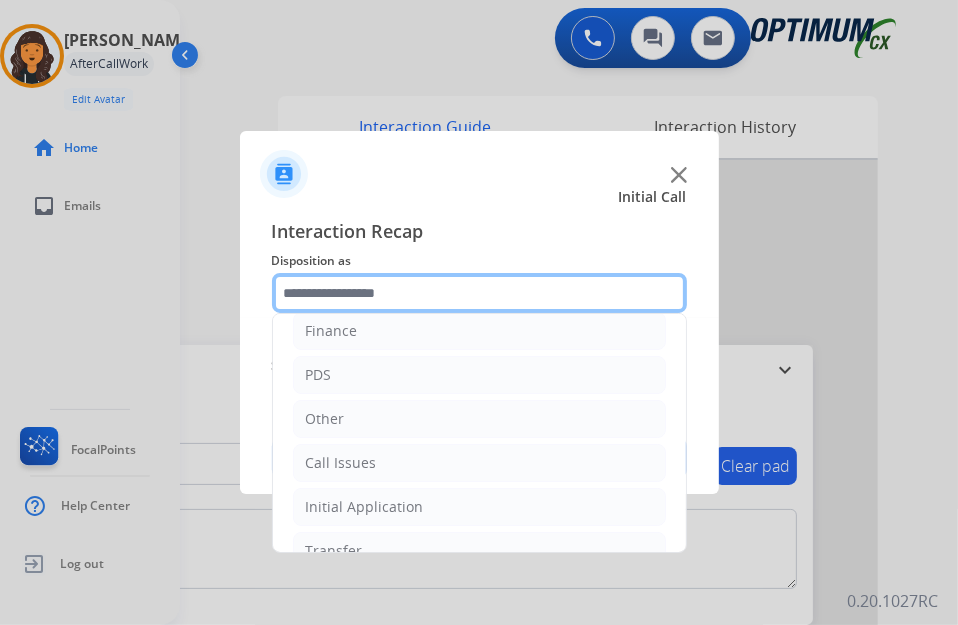scroll, scrollTop: 134, scrollLeft: 0, axis: vertical 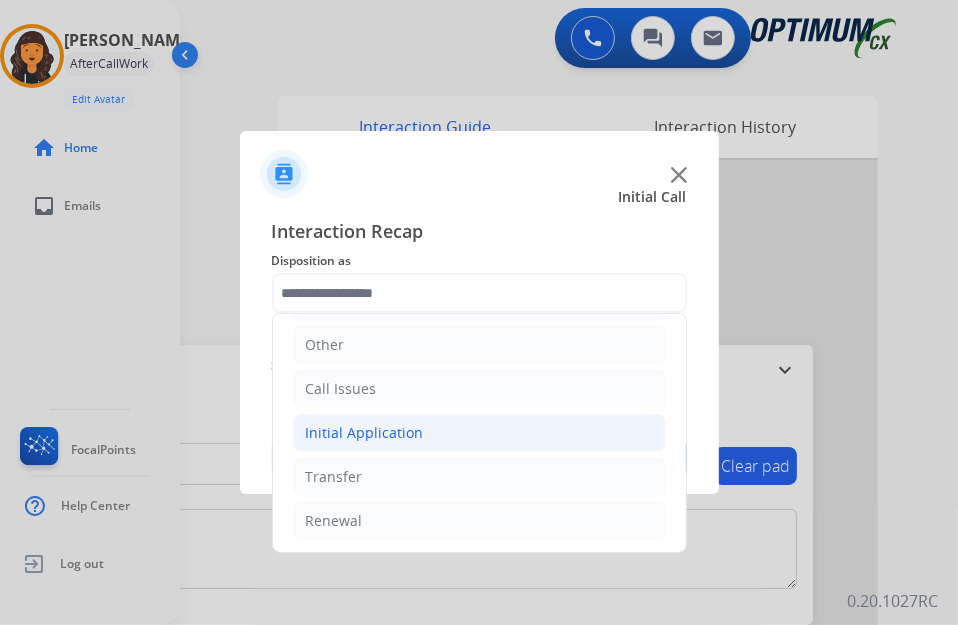 click on "Initial Application" 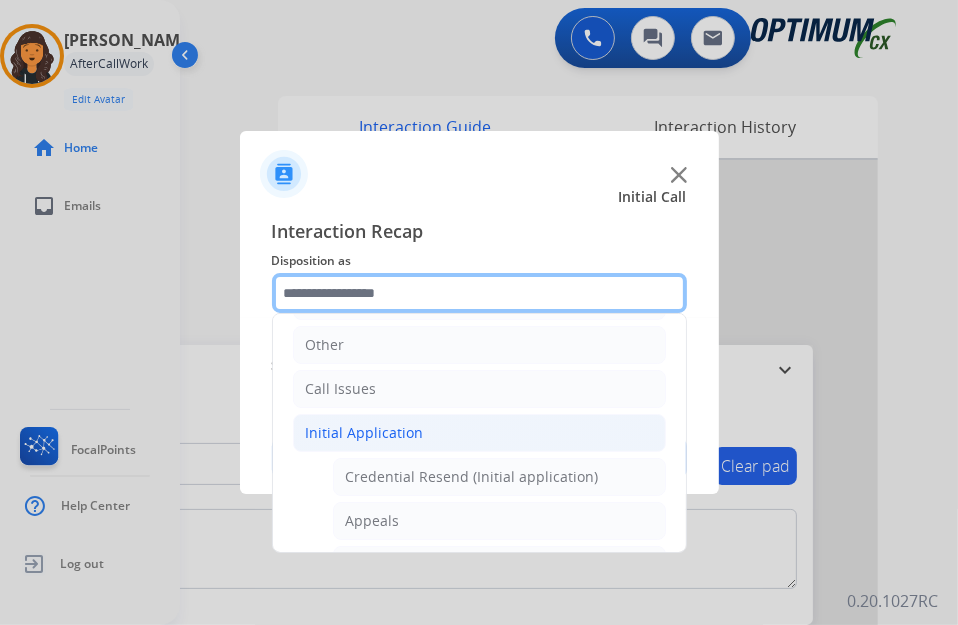 scroll, scrollTop: 225, scrollLeft: 0, axis: vertical 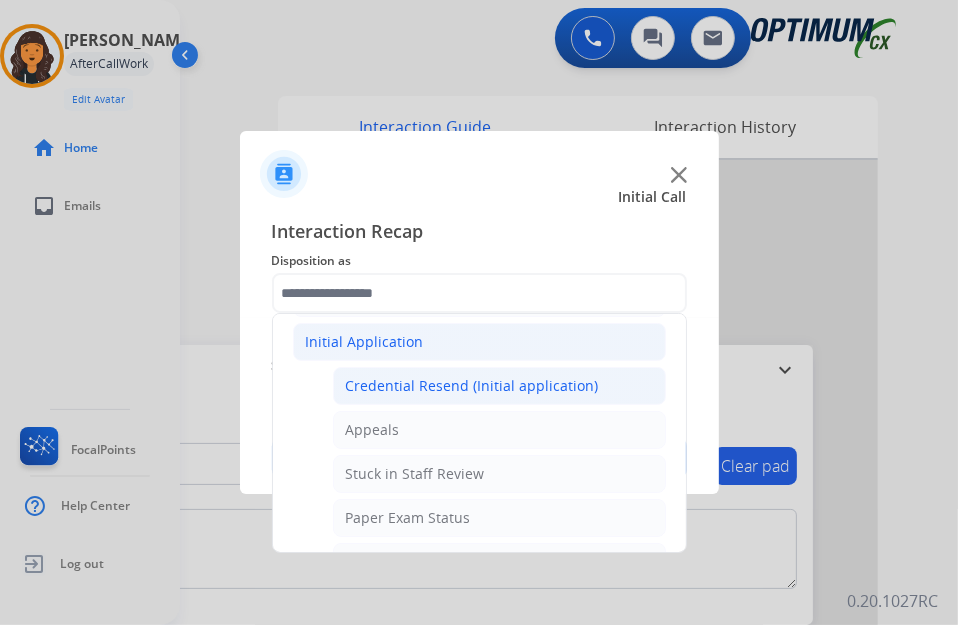 click on "Credential Resend (Initial application)" 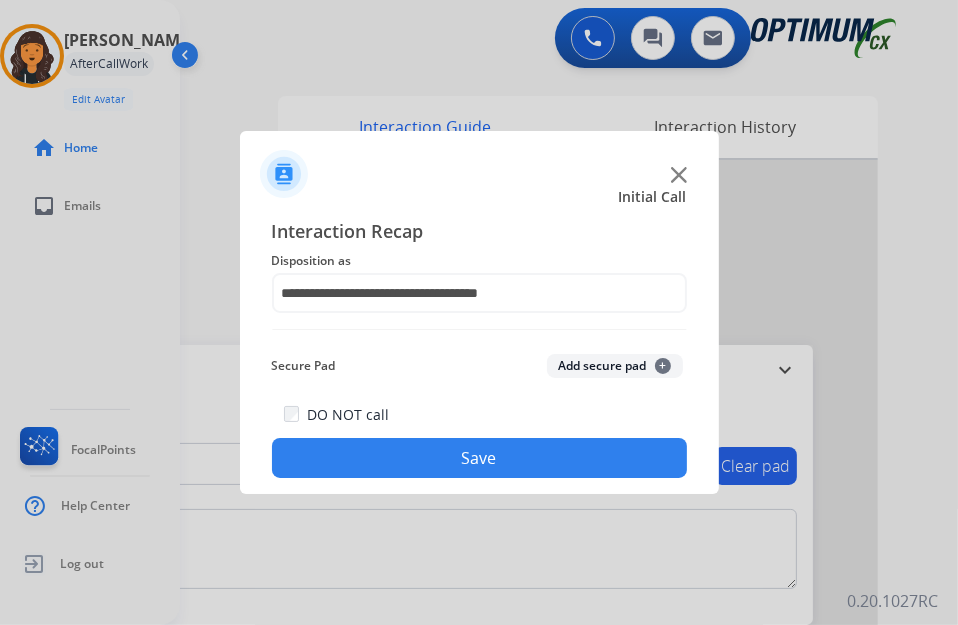click on "Save" 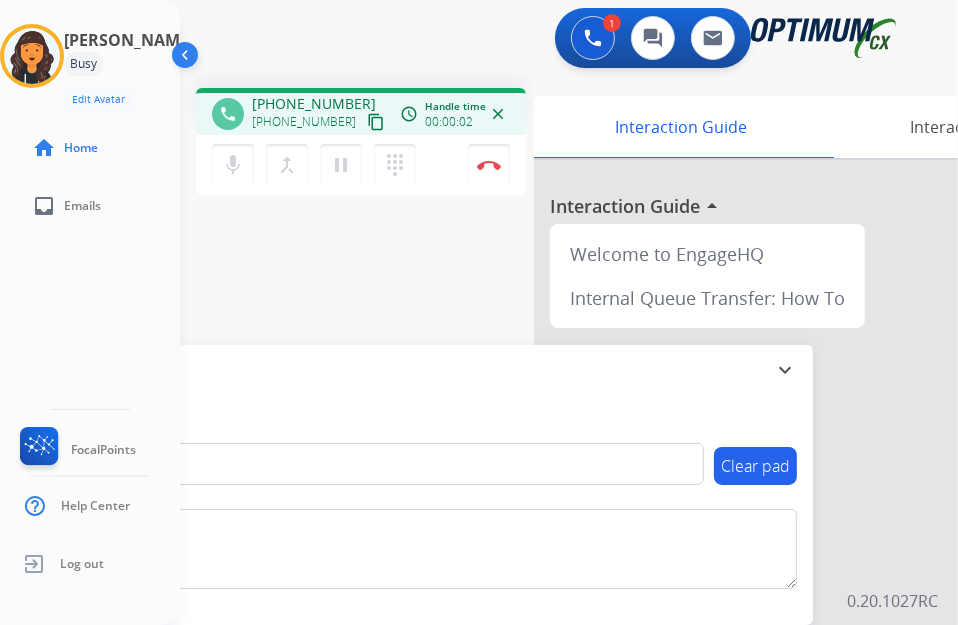click on "content_copy" at bounding box center (376, 122) 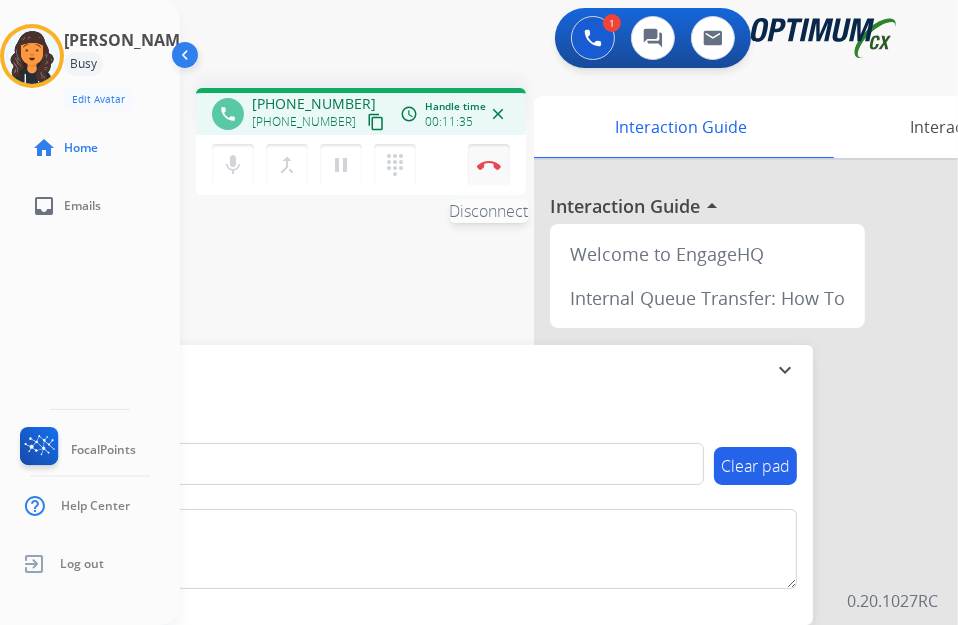 click at bounding box center [489, 165] 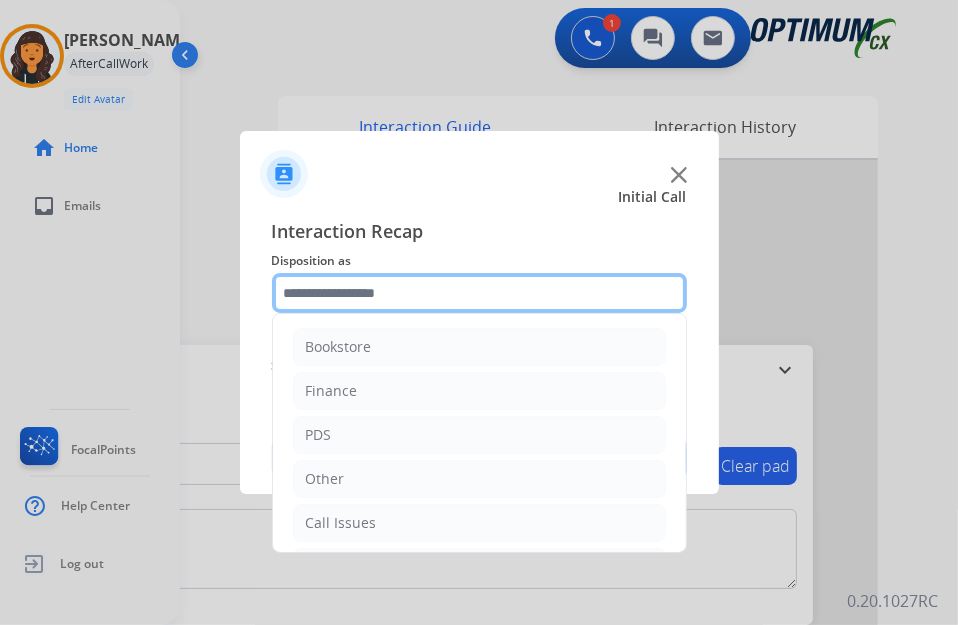click 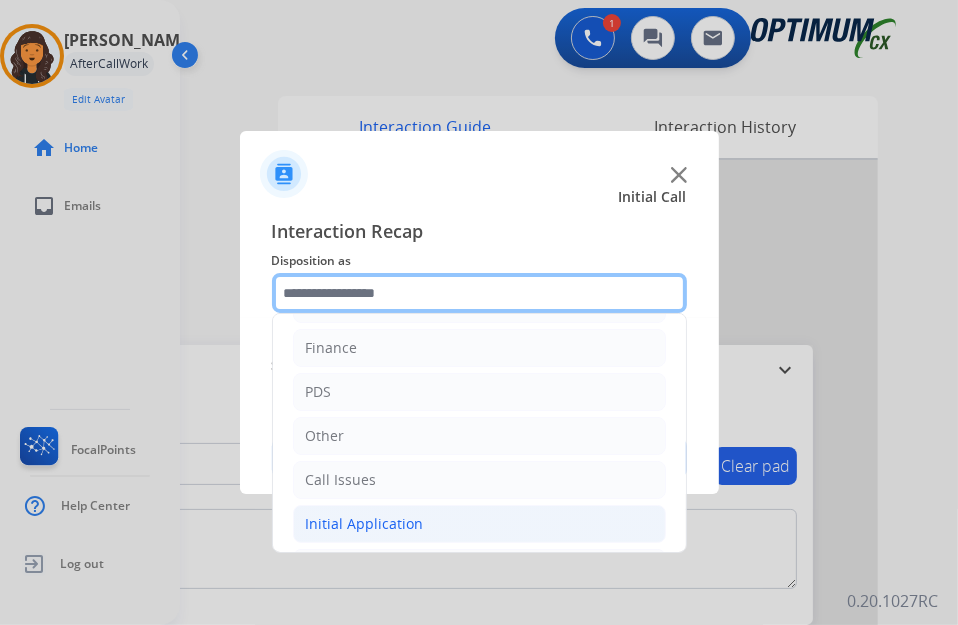 scroll, scrollTop: 134, scrollLeft: 0, axis: vertical 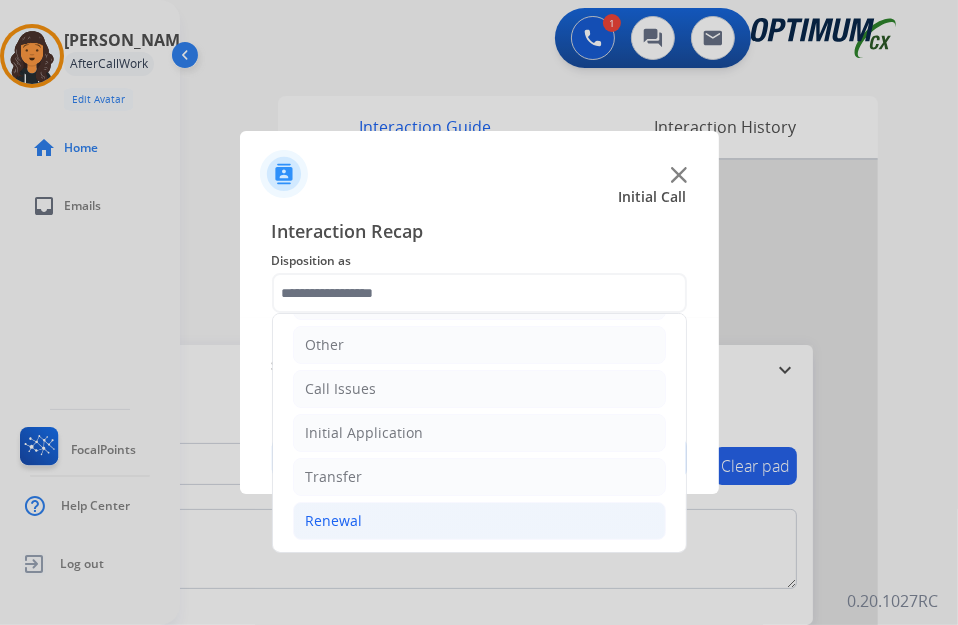 click on "Renewal" 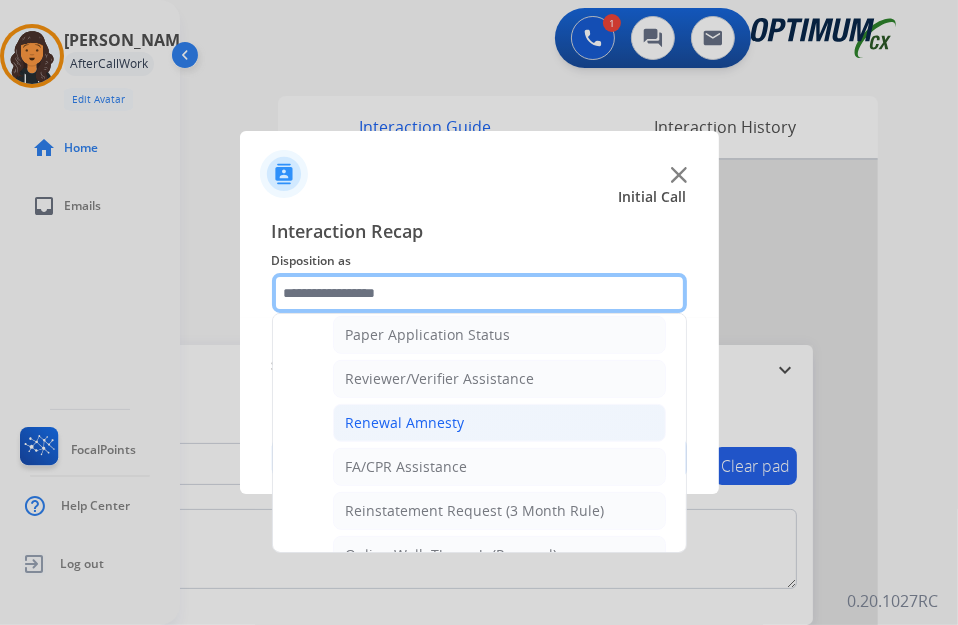scroll, scrollTop: 767, scrollLeft: 0, axis: vertical 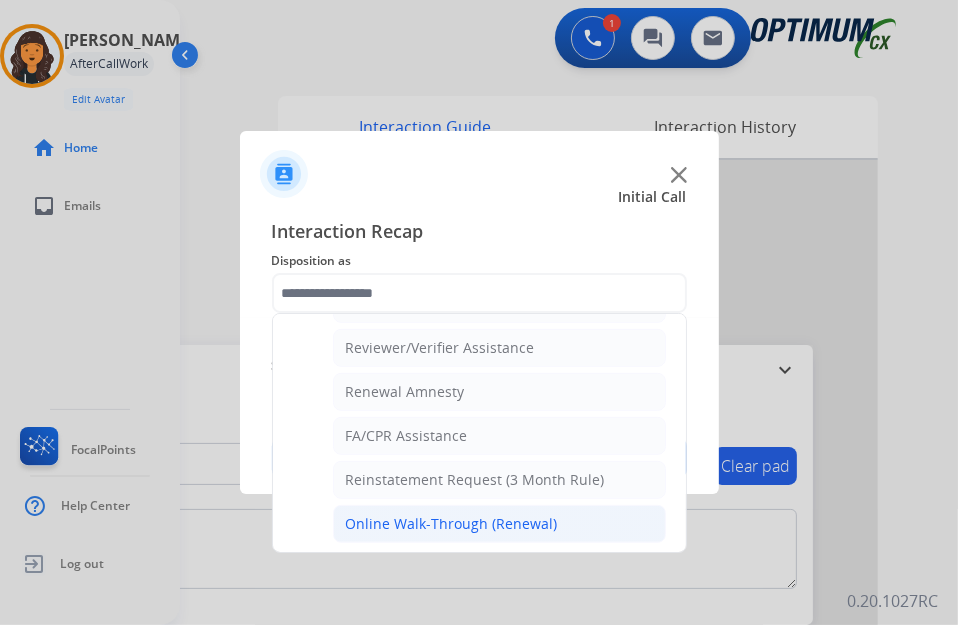 click on "Online Walk-Through (Renewal)" 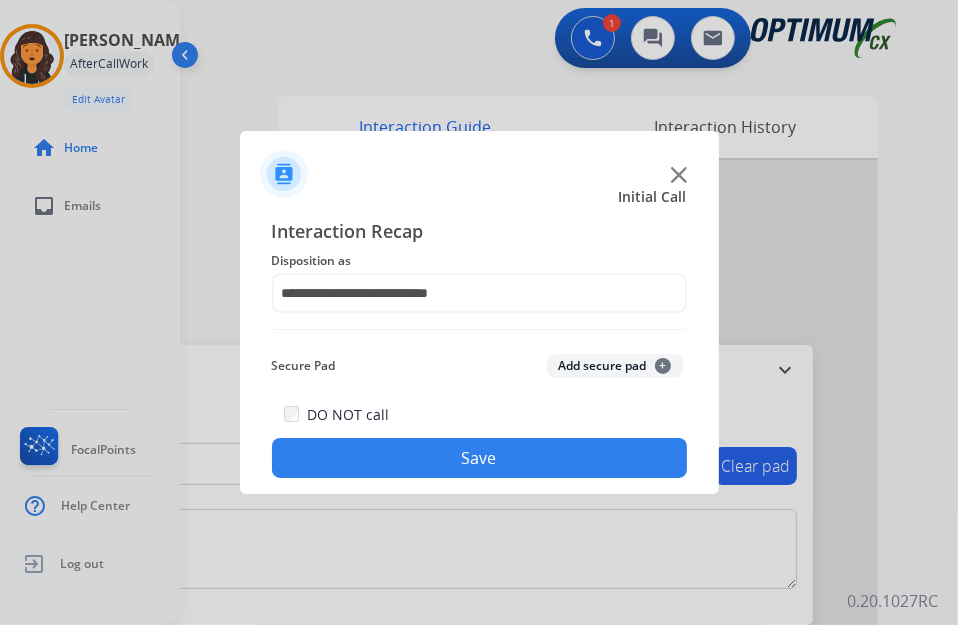 click on "Save" 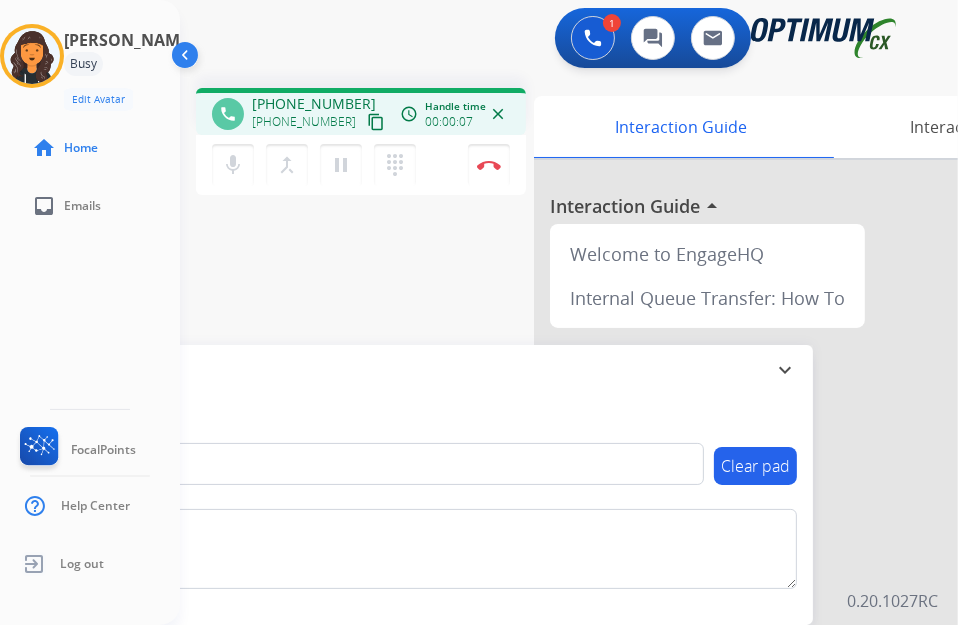 click on "content_copy" at bounding box center [376, 122] 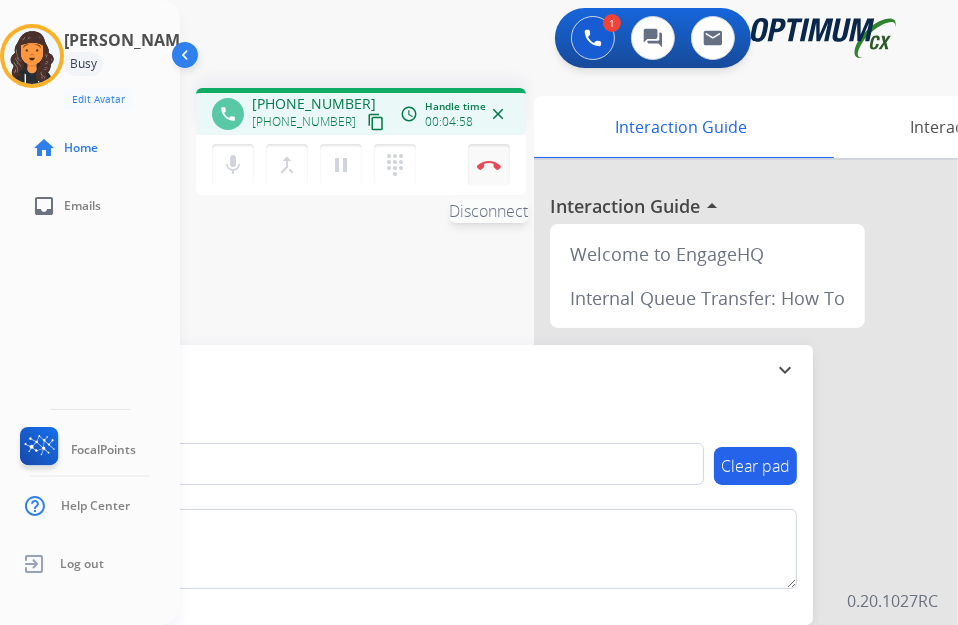click on "Disconnect" at bounding box center [489, 165] 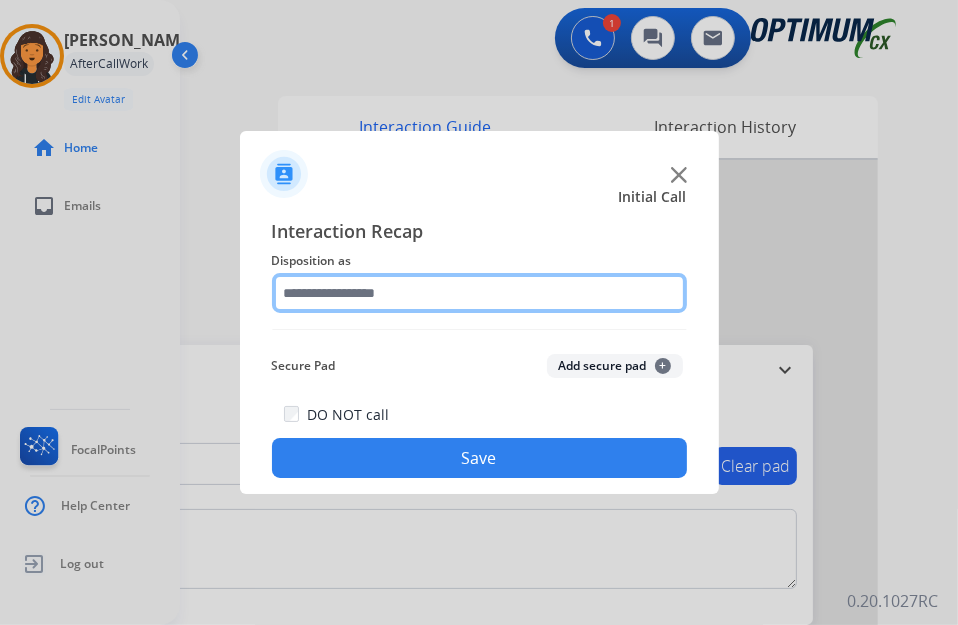 click 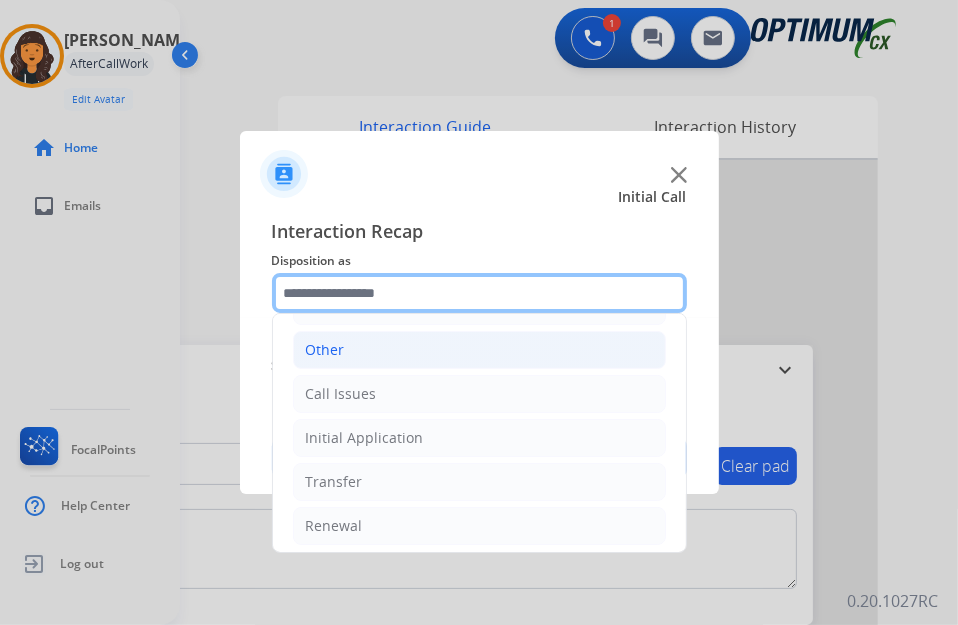 scroll, scrollTop: 134, scrollLeft: 0, axis: vertical 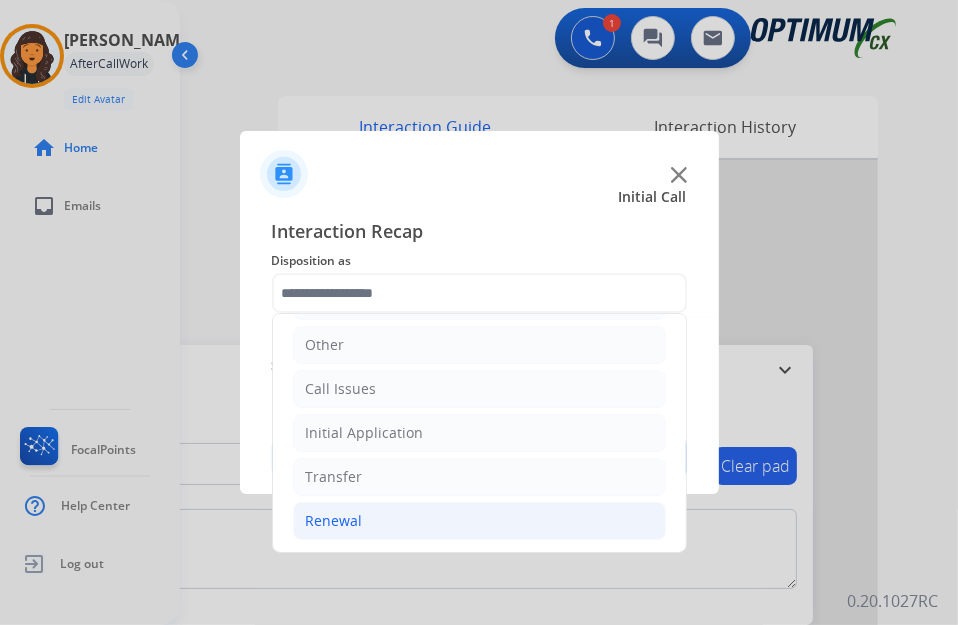 click on "Renewal" 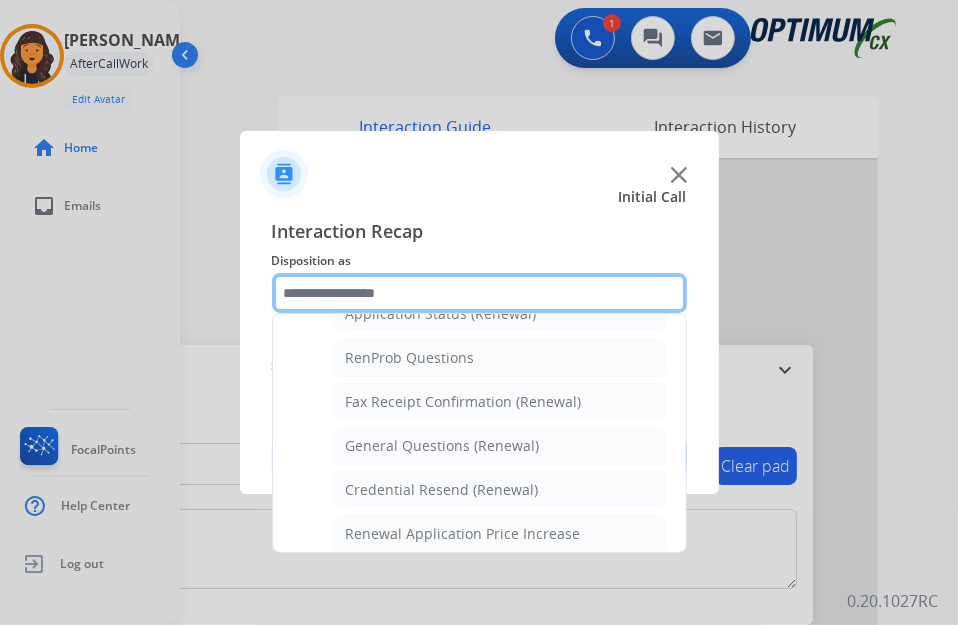 scroll, scrollTop: 498, scrollLeft: 0, axis: vertical 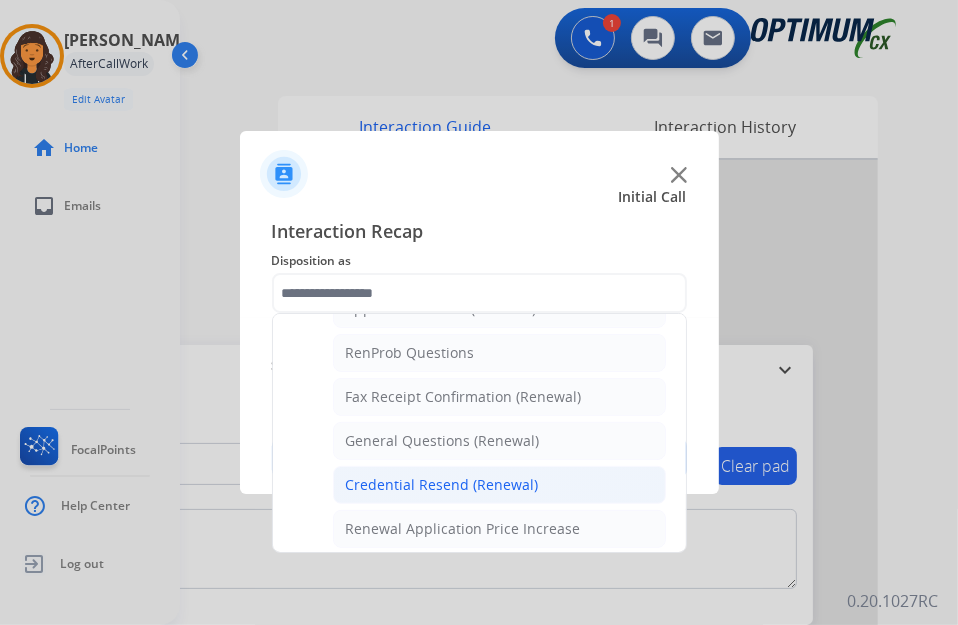 click on "Credential Resend (Renewal)" 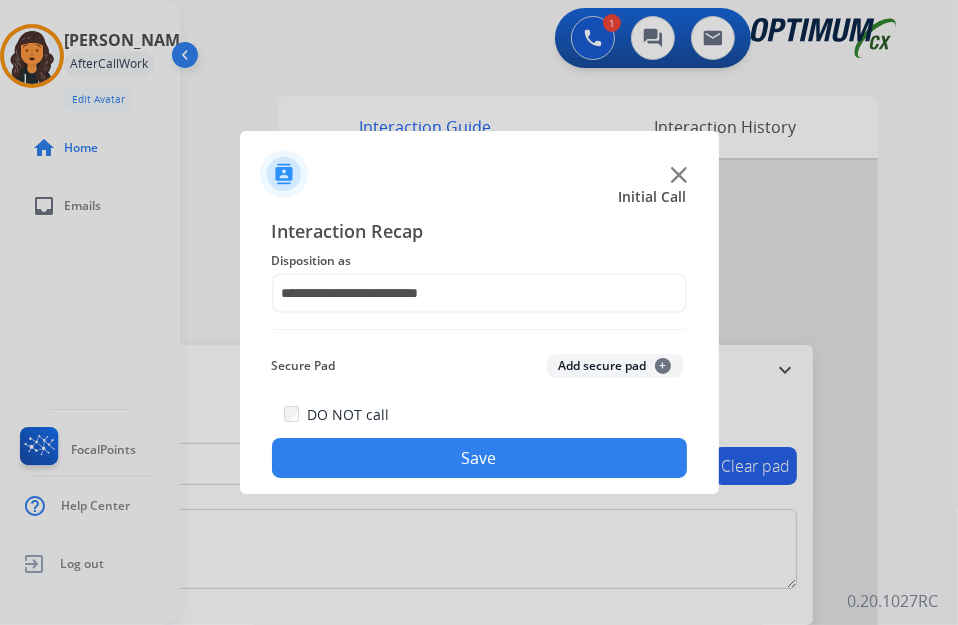 click on "Save" 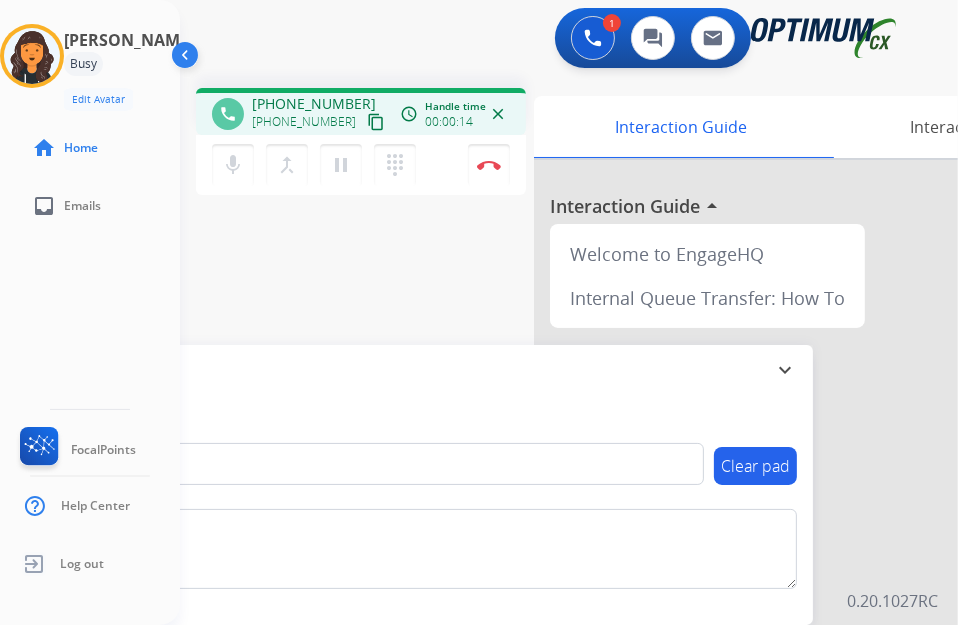 click on "content_copy" at bounding box center [376, 122] 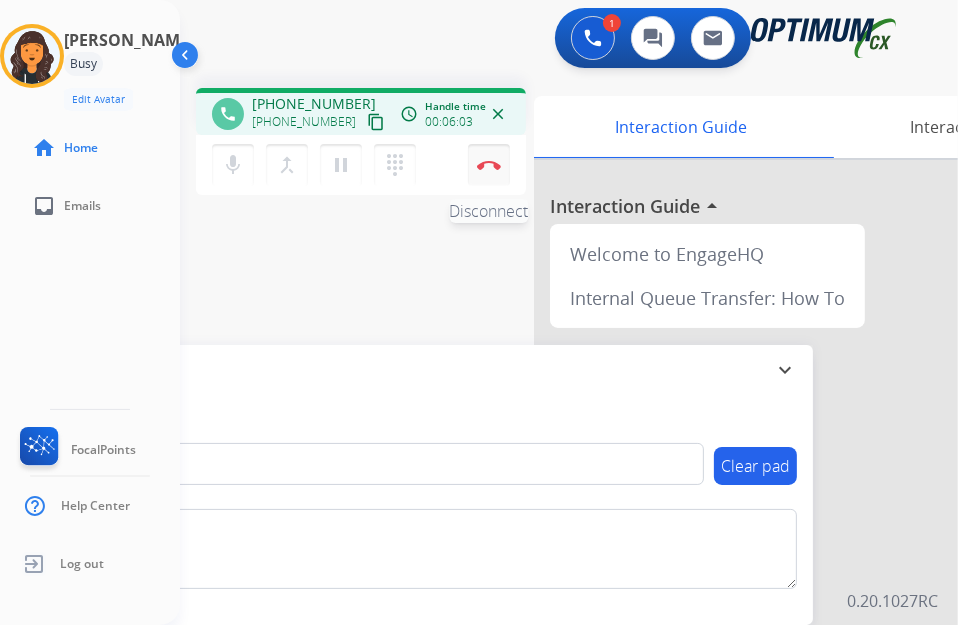 click on "Disconnect" at bounding box center [489, 165] 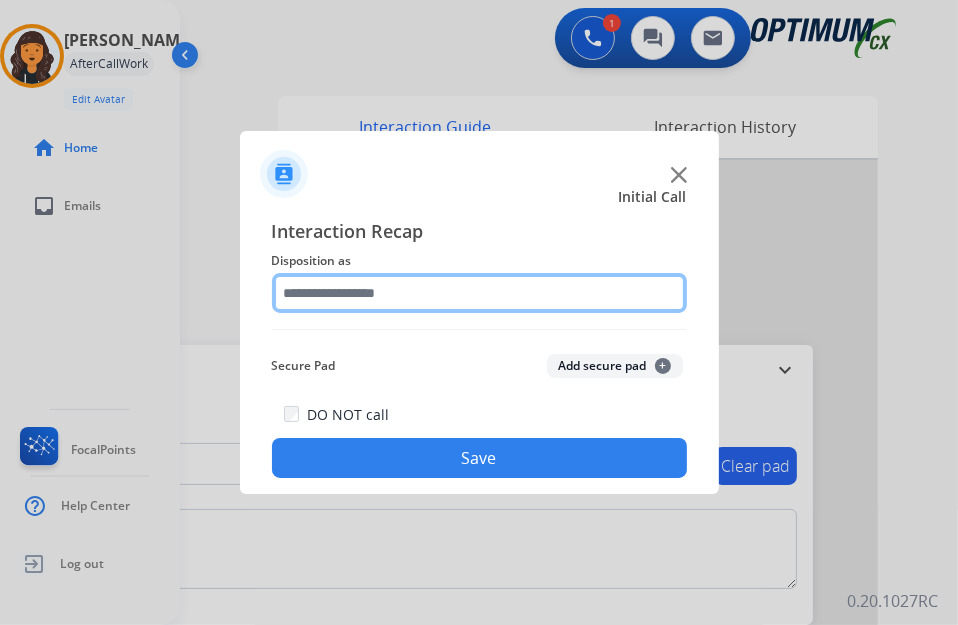 click 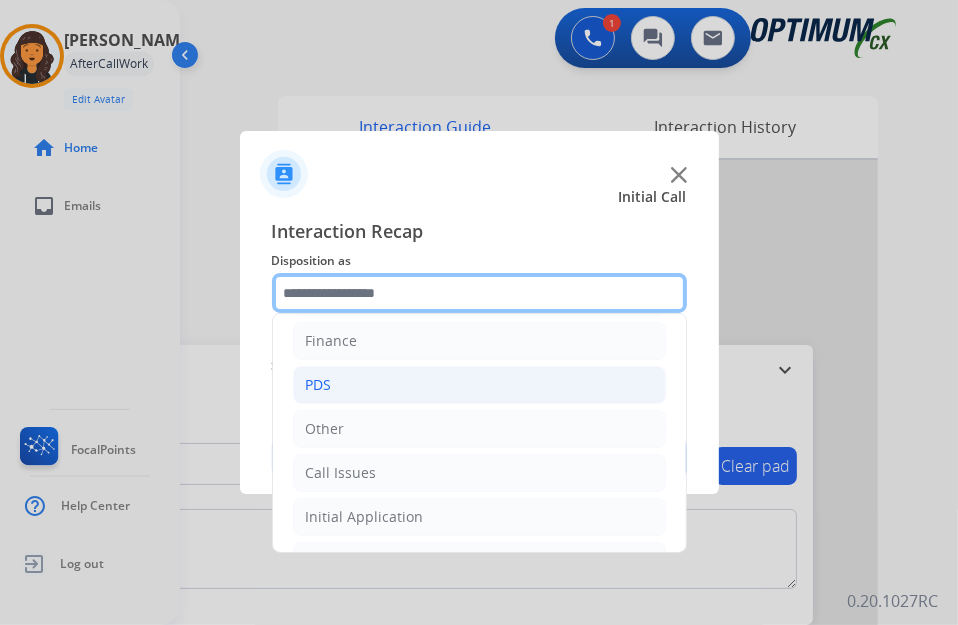 scroll, scrollTop: 134, scrollLeft: 0, axis: vertical 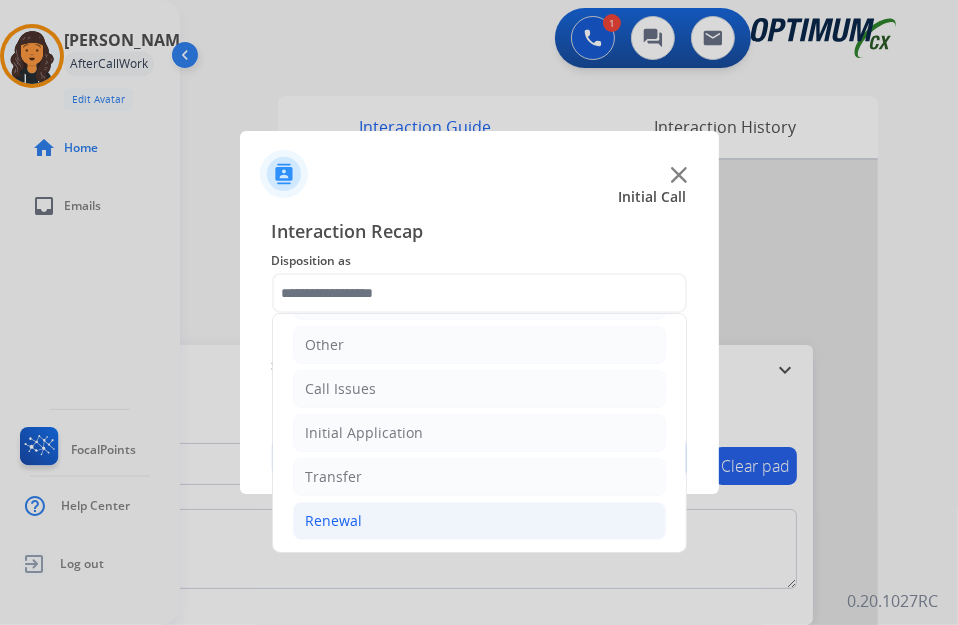 click on "Renewal" 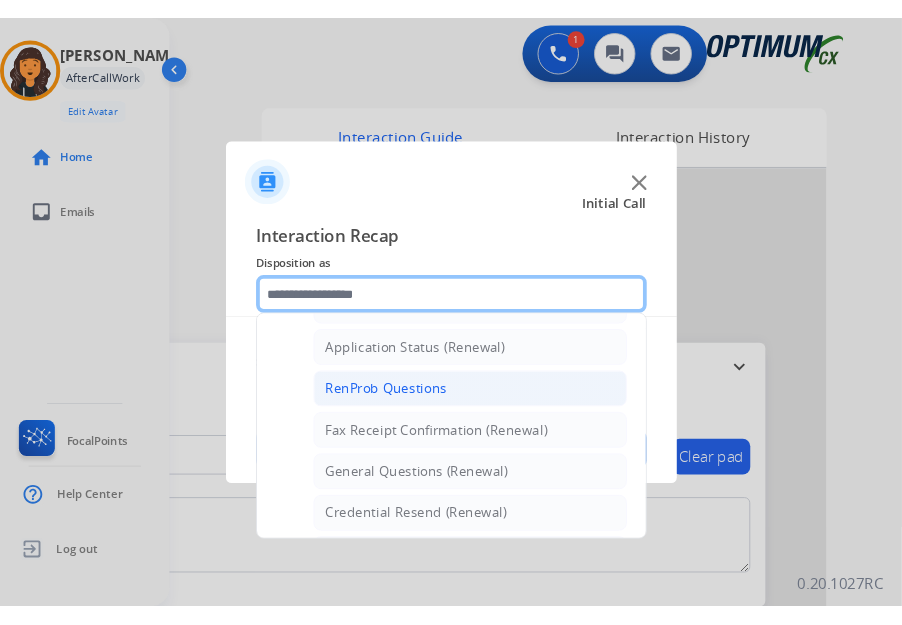 scroll, scrollTop: 498, scrollLeft: 0, axis: vertical 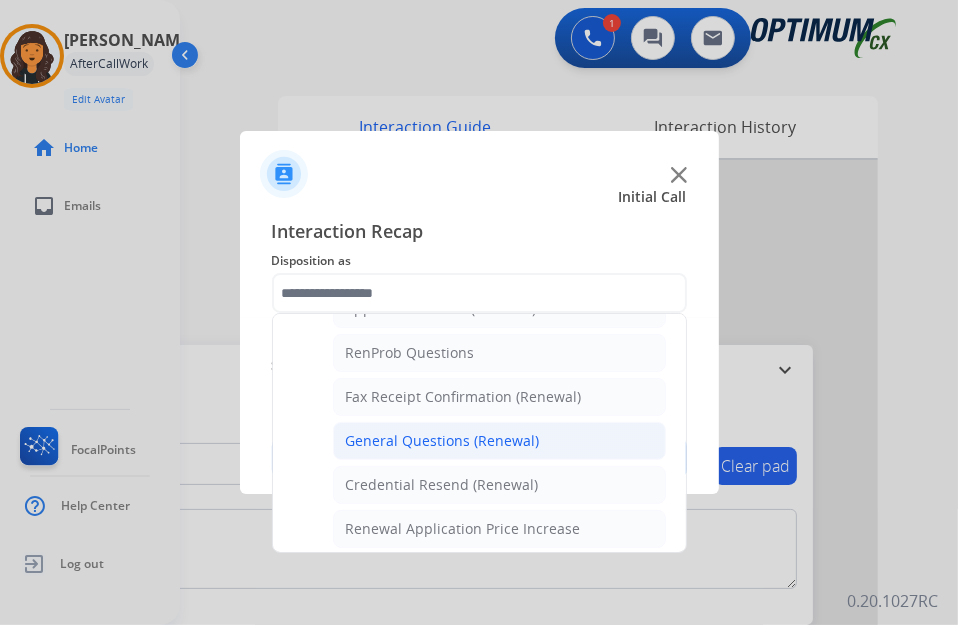 click on "General Questions (Renewal)" 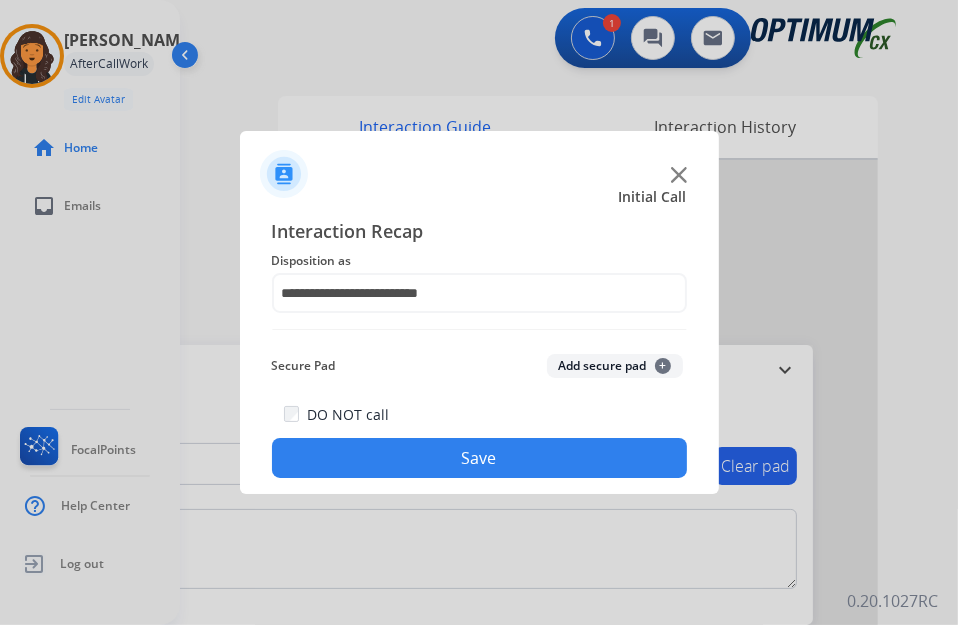 click on "Save" 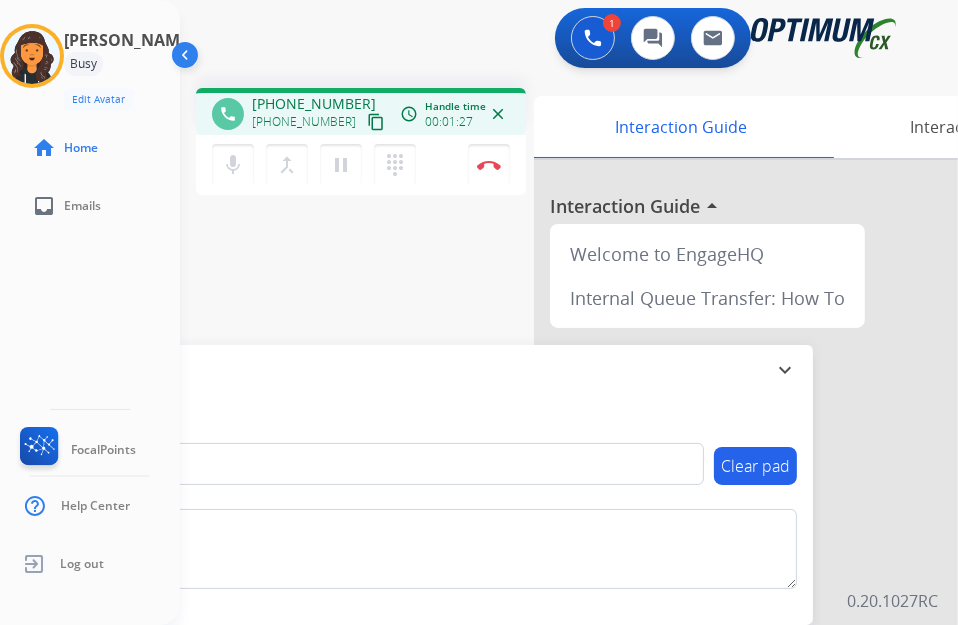 click on "content_copy" at bounding box center [376, 122] 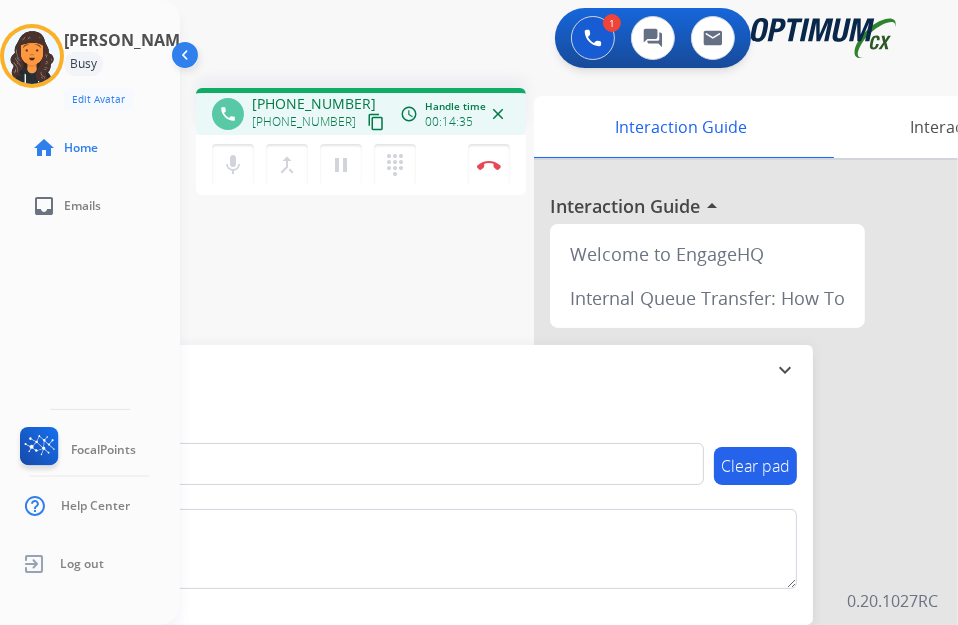 click on "phone [PHONE_NUMBER] [PHONE_NUMBER] content_copy access_time Call metrics Queue   01:15 Hold   00:00 Talk   13:22 Total   14:36 Handle time 00:14:35 close mic Mute merge_type Bridge pause Hold dialpad Dialpad Disconnect swap_horiz Break voice bridge close_fullscreen Connect 3-Way Call merge_type Separate 3-Way Call  Interaction Guide   Interaction History  Interaction Guide arrow_drop_up  Welcome to EngageHQ   Internal Queue Transfer: How To  Secure Pad expand_more Clear pad Candidate/Account ID: Contact Notes:" at bounding box center (545, 489) 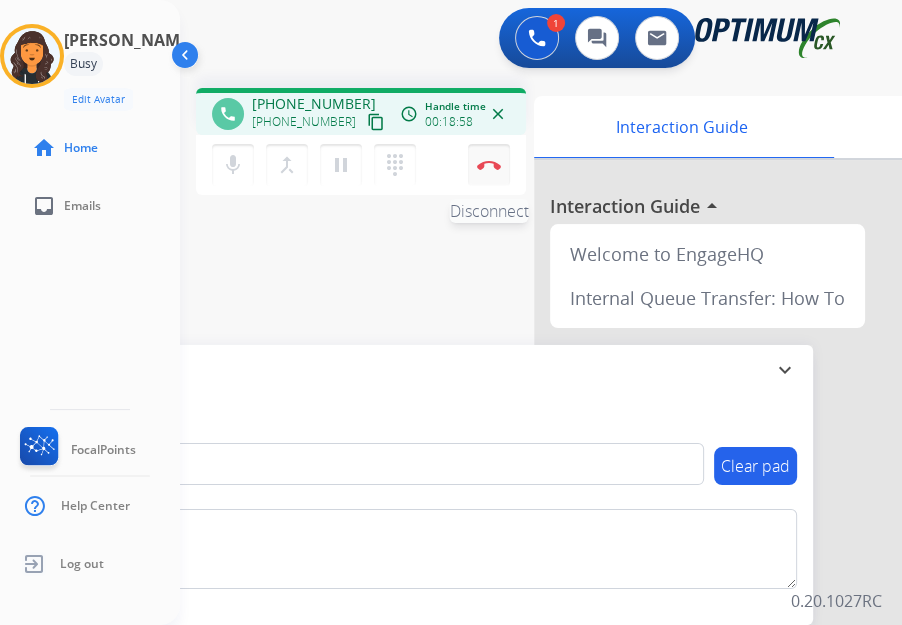 click on "Disconnect" at bounding box center (489, 165) 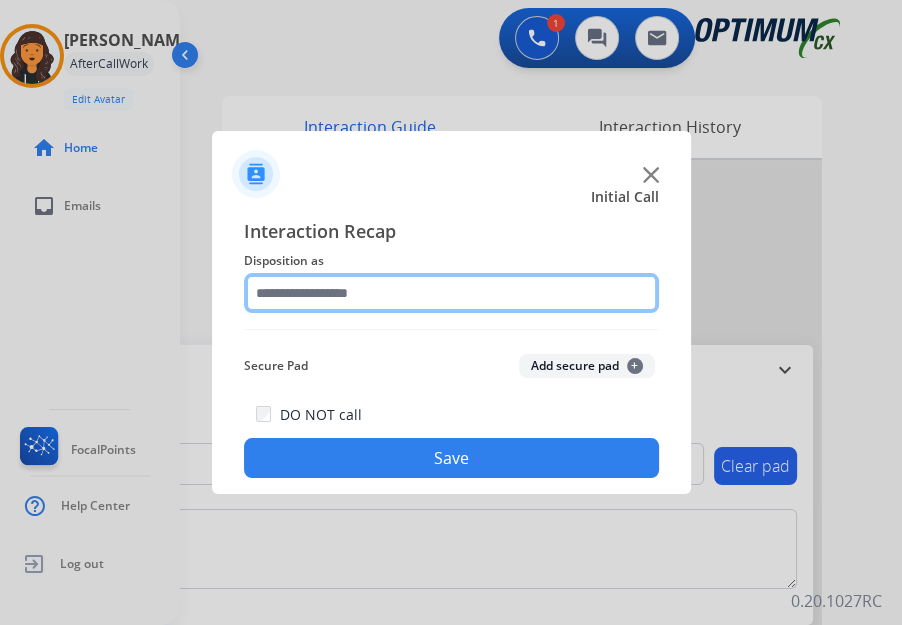 click 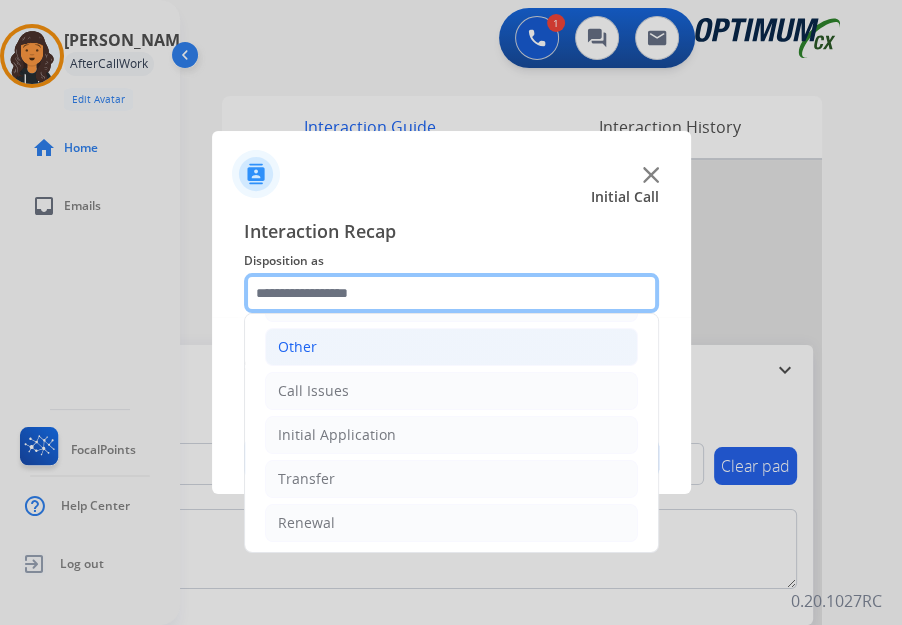 scroll, scrollTop: 134, scrollLeft: 0, axis: vertical 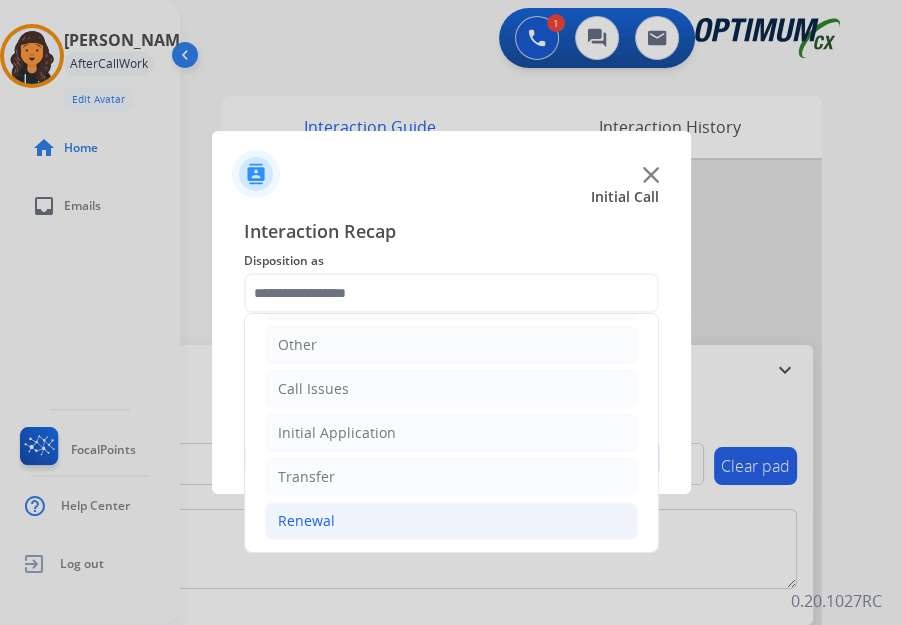 click on "Renewal" 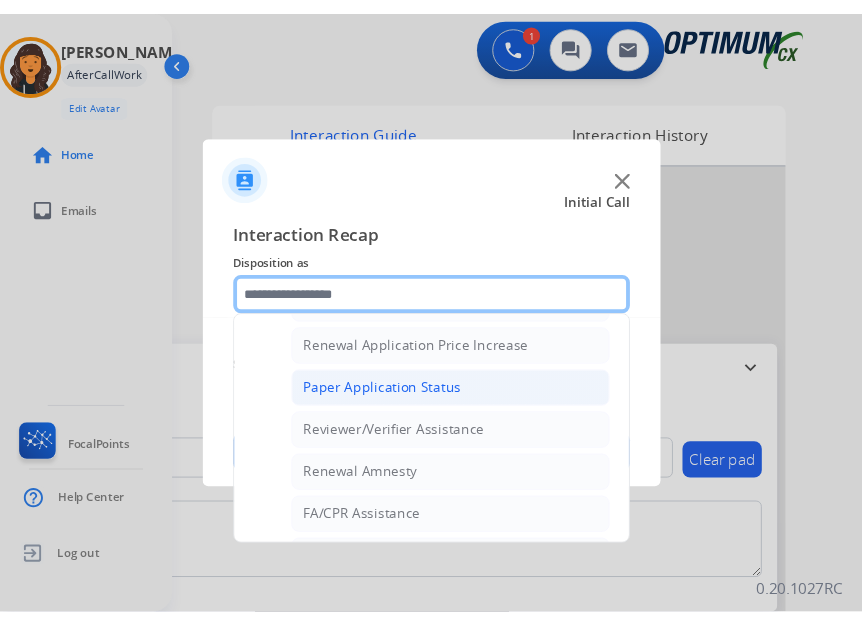 scroll, scrollTop: 767, scrollLeft: 0, axis: vertical 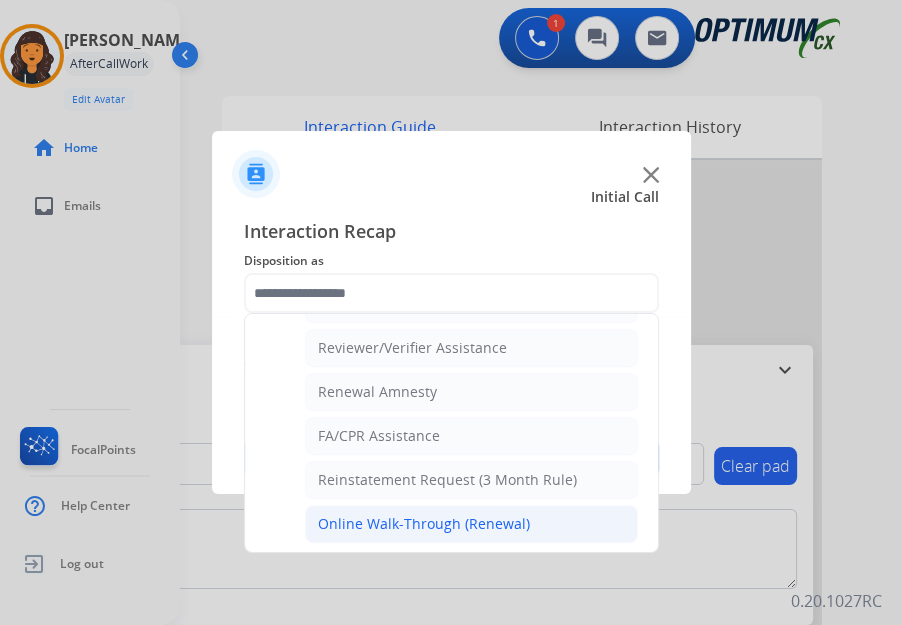 click on "Online Walk-Through (Renewal)" 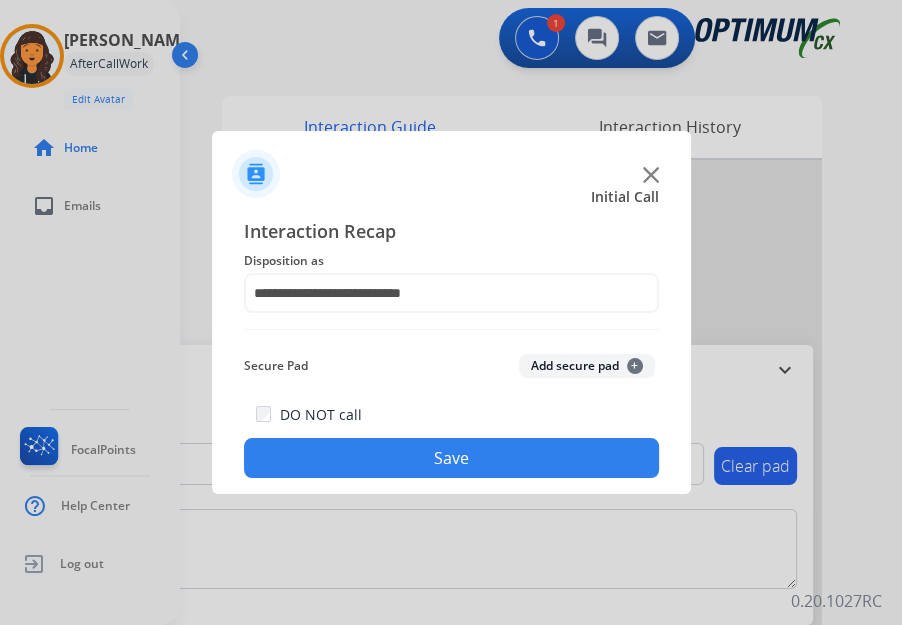 click on "Save" 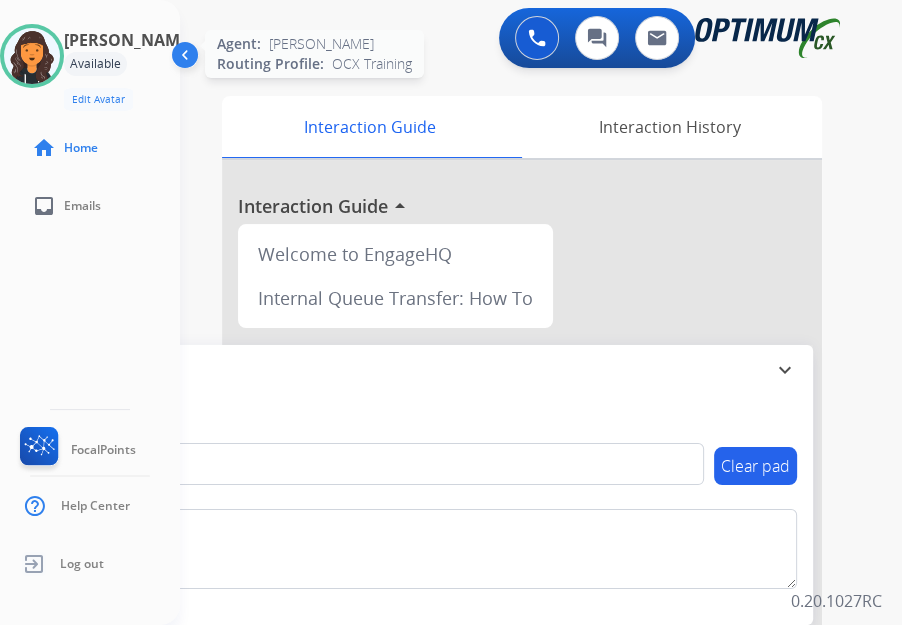click at bounding box center (32, 56) 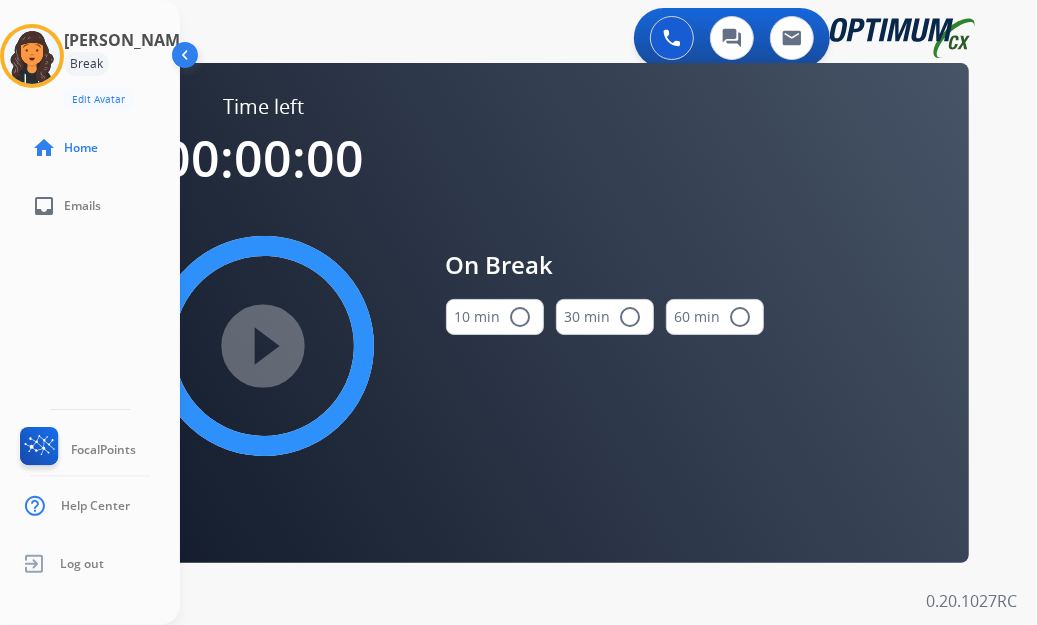 click on "radio_button_unchecked" at bounding box center [521, 317] 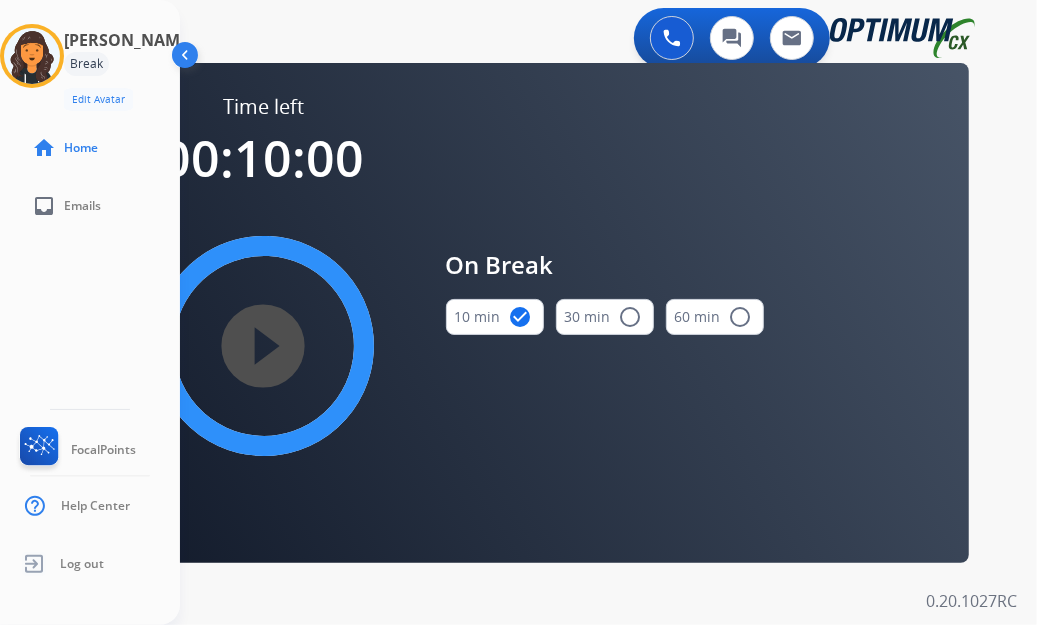 click on "play_circle_filled" at bounding box center (264, 346) 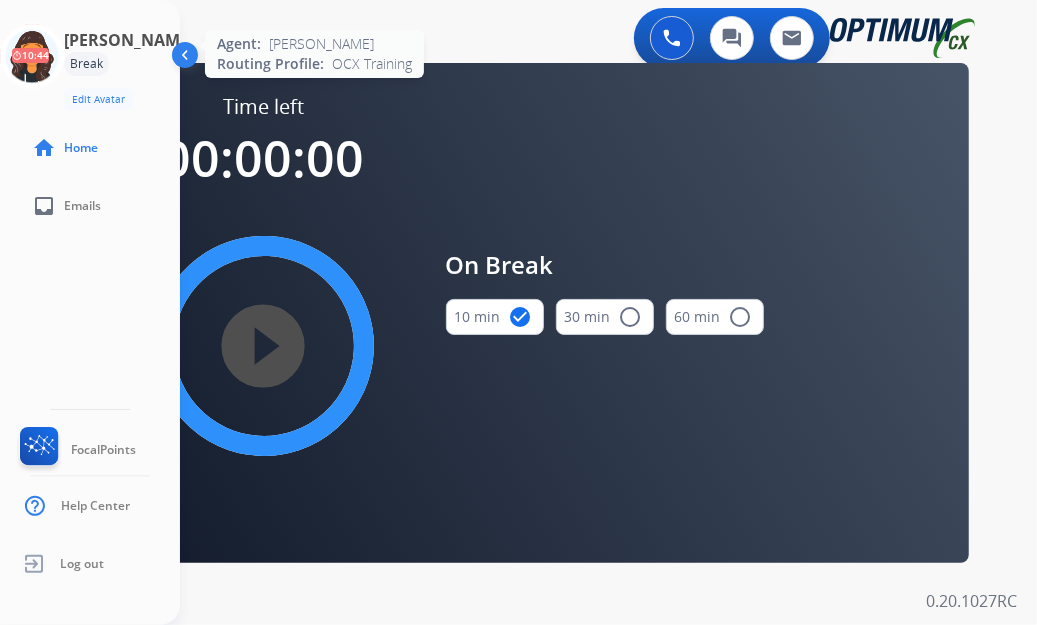 click 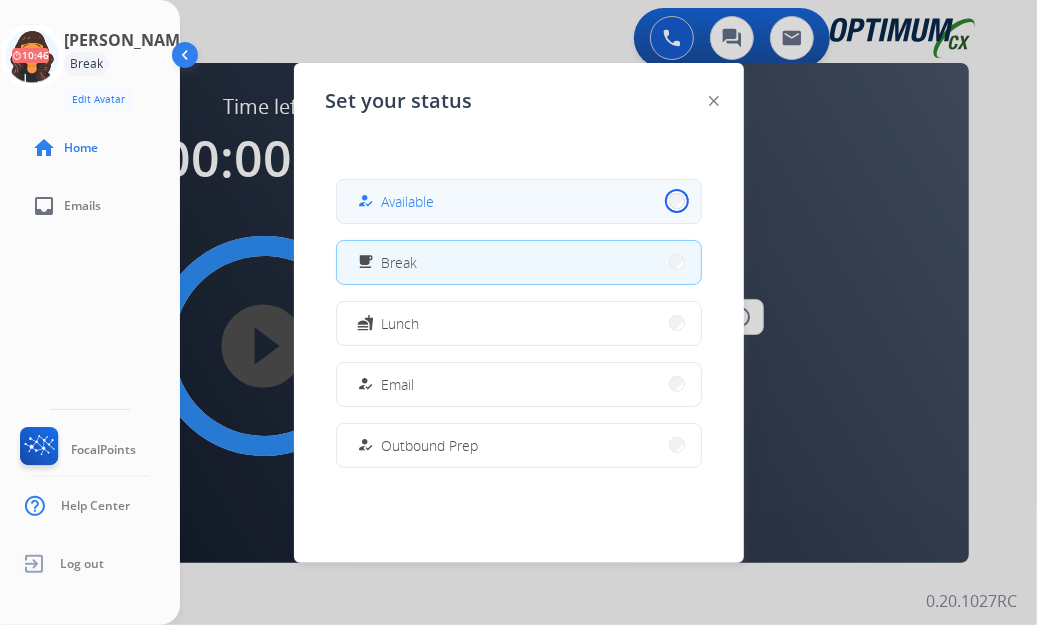 click on "how_to_reg Available" at bounding box center (519, 201) 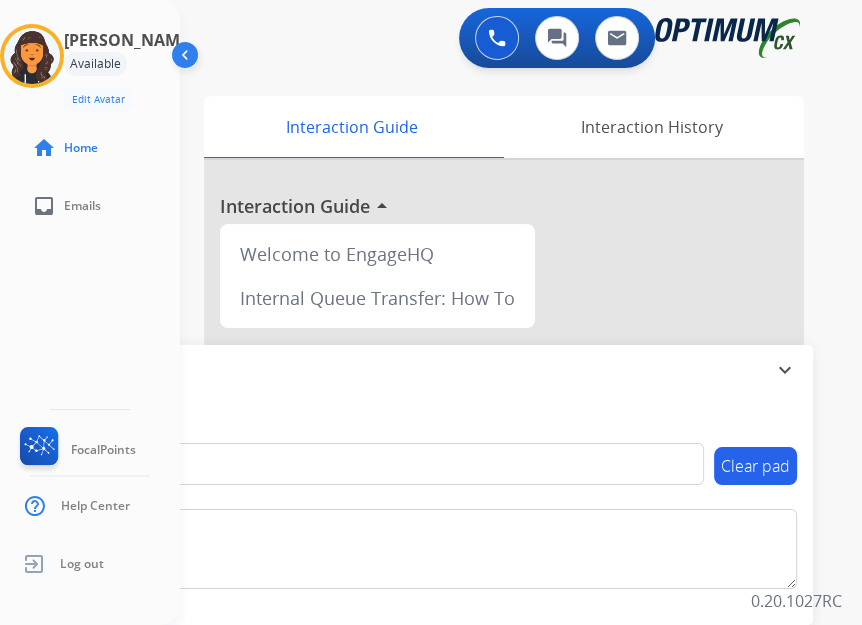 click on "0 Voice Interactions  0  Chat Interactions   0  Email Interactions" at bounding box center (505, 40) 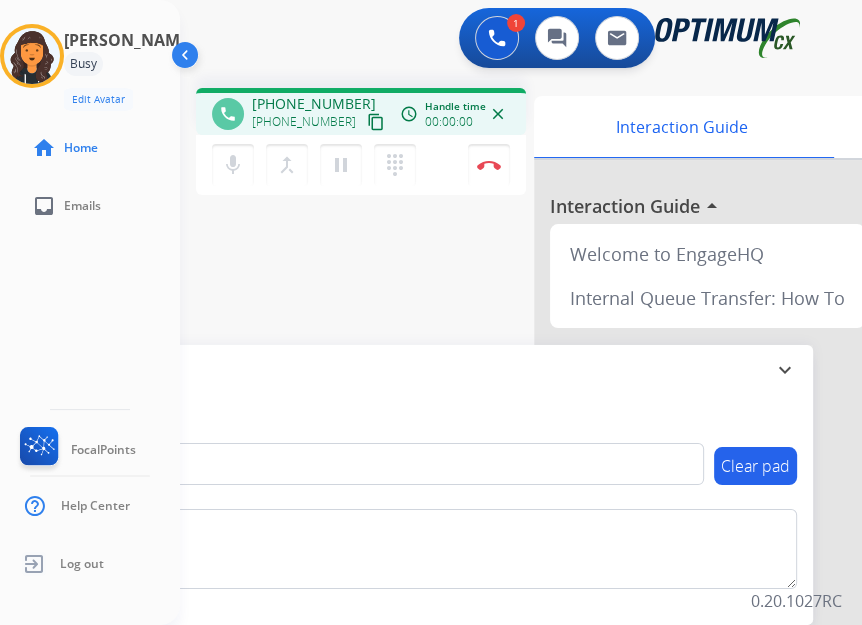 click on "content_copy" at bounding box center (376, 122) 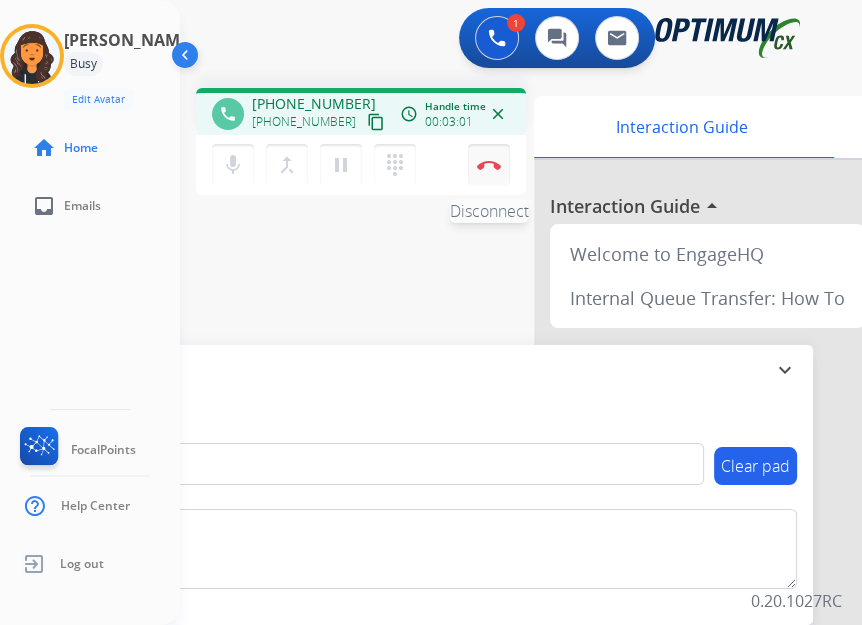 click at bounding box center [489, 165] 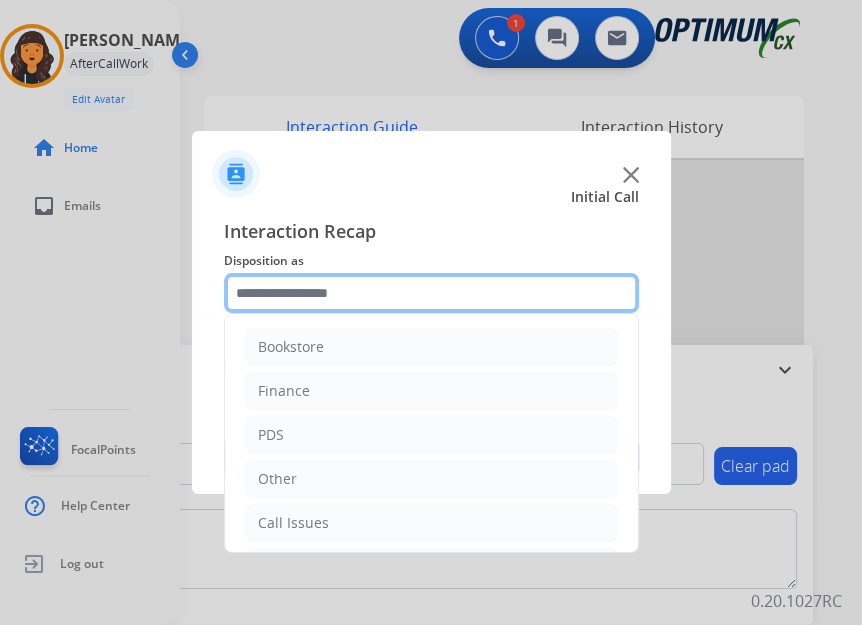 click 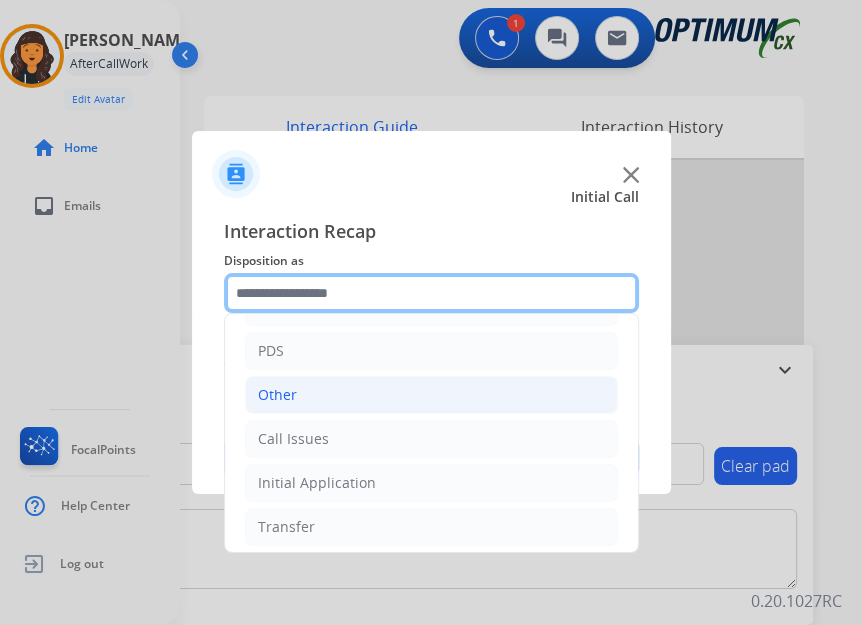 scroll, scrollTop: 134, scrollLeft: 0, axis: vertical 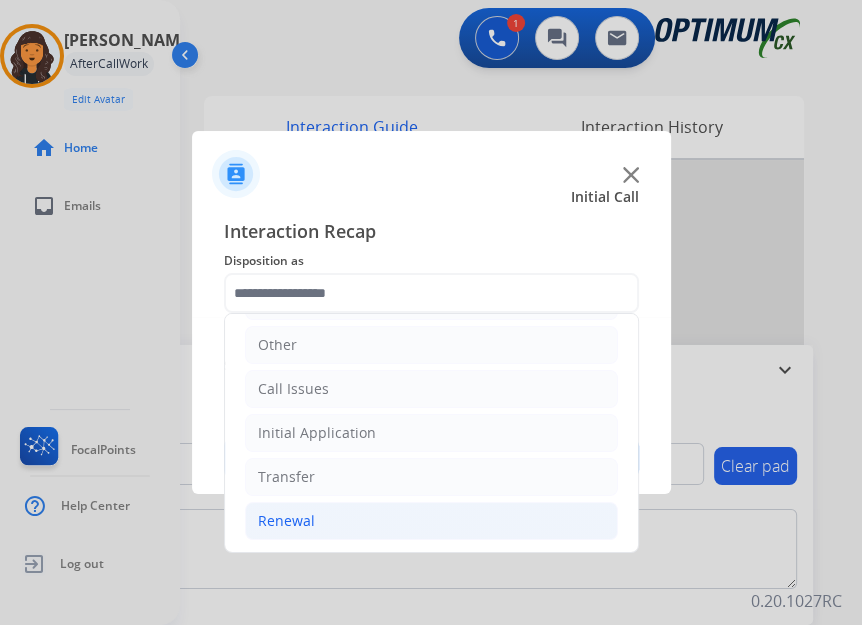 click on "Renewal" 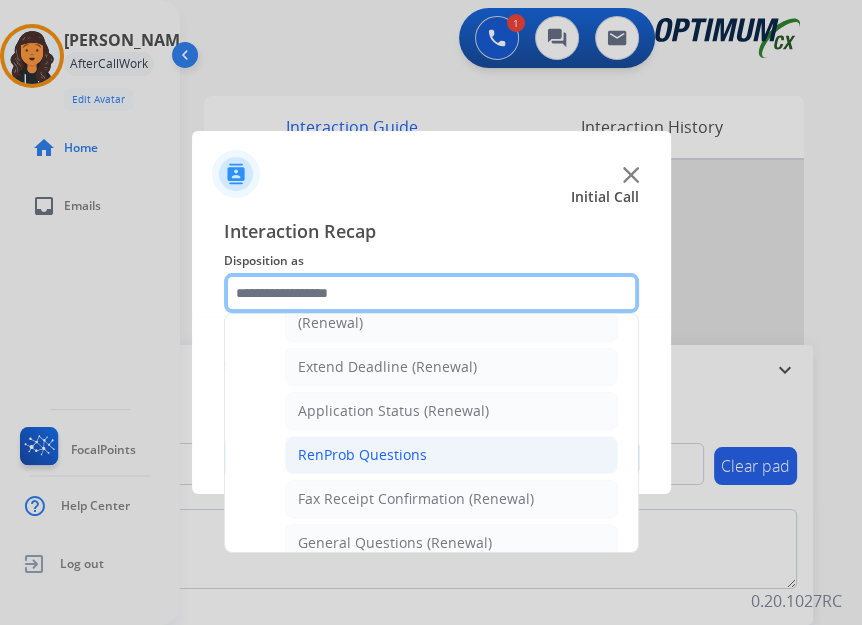 scroll, scrollTop: 407, scrollLeft: 0, axis: vertical 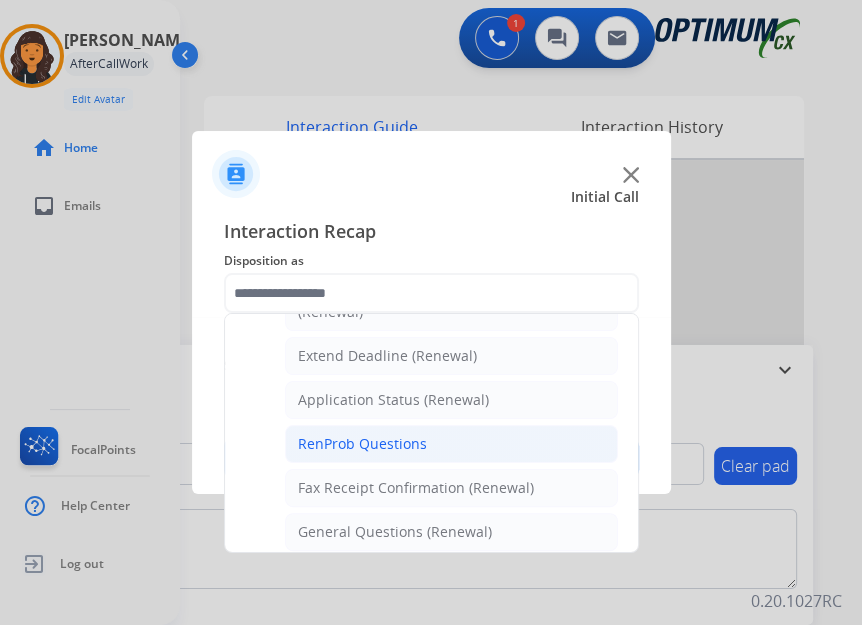 click on "RenProb Questions" 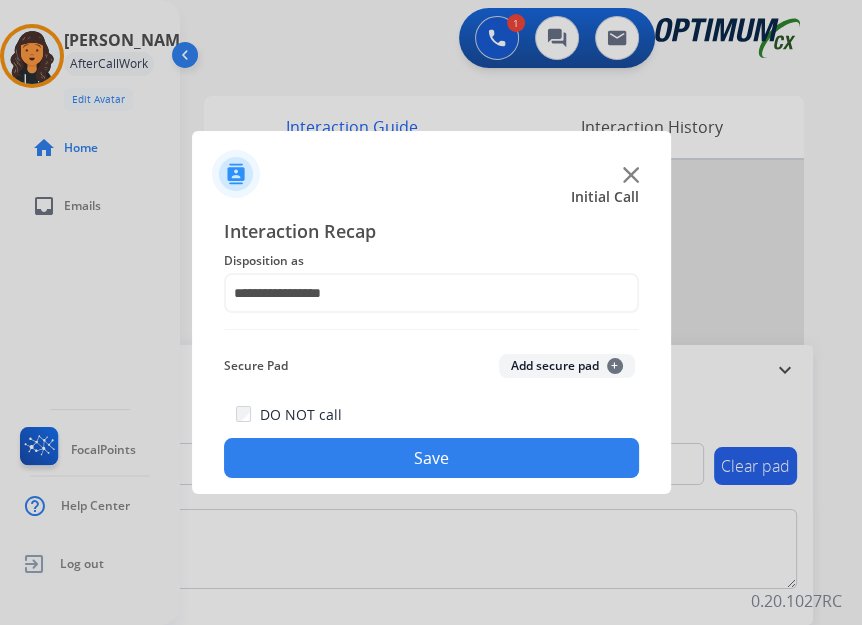 click on "Save" 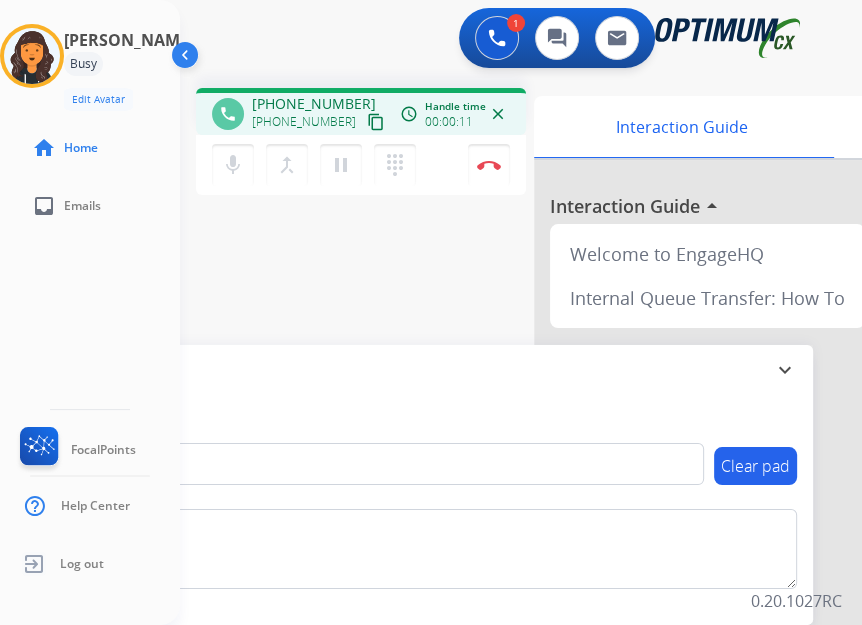 click on "content_copy" at bounding box center [376, 122] 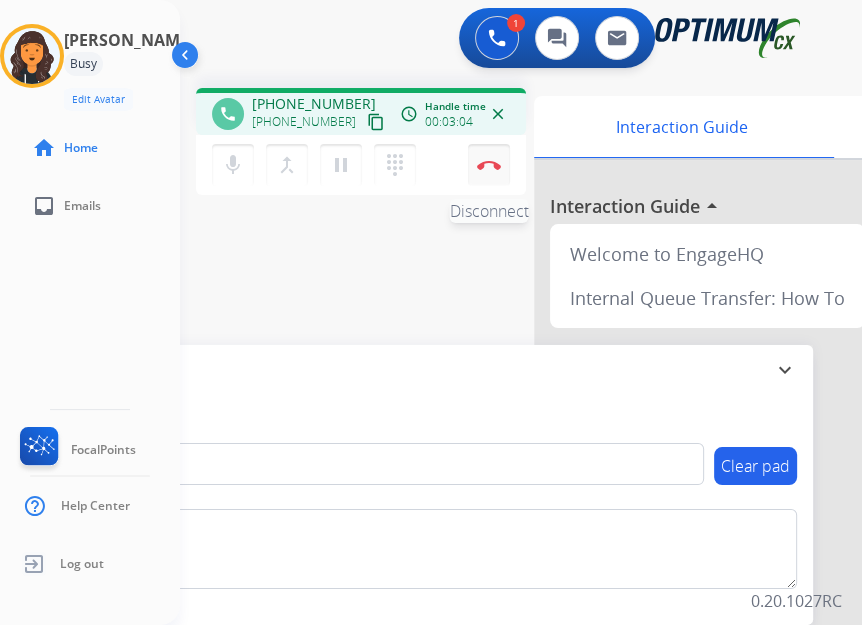 click on "Disconnect" at bounding box center [489, 165] 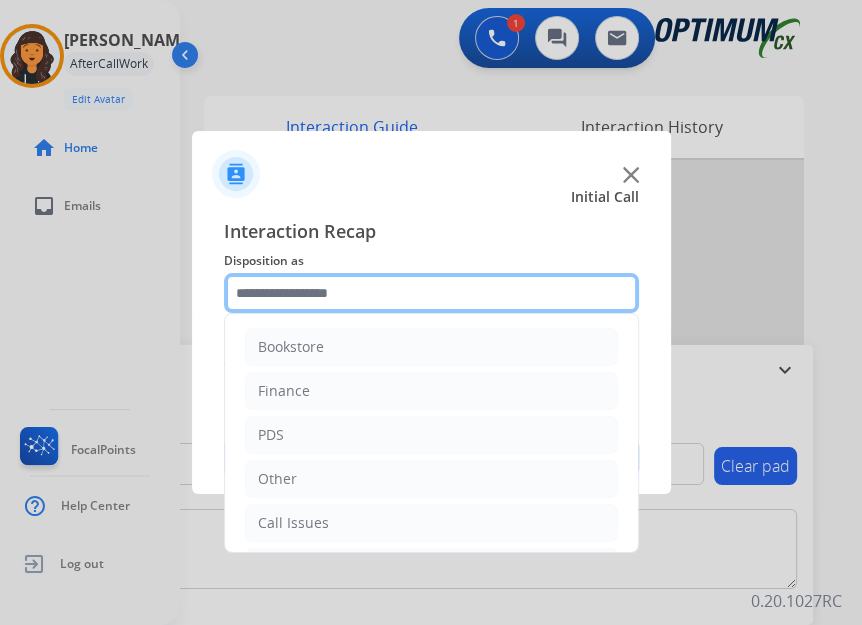 click 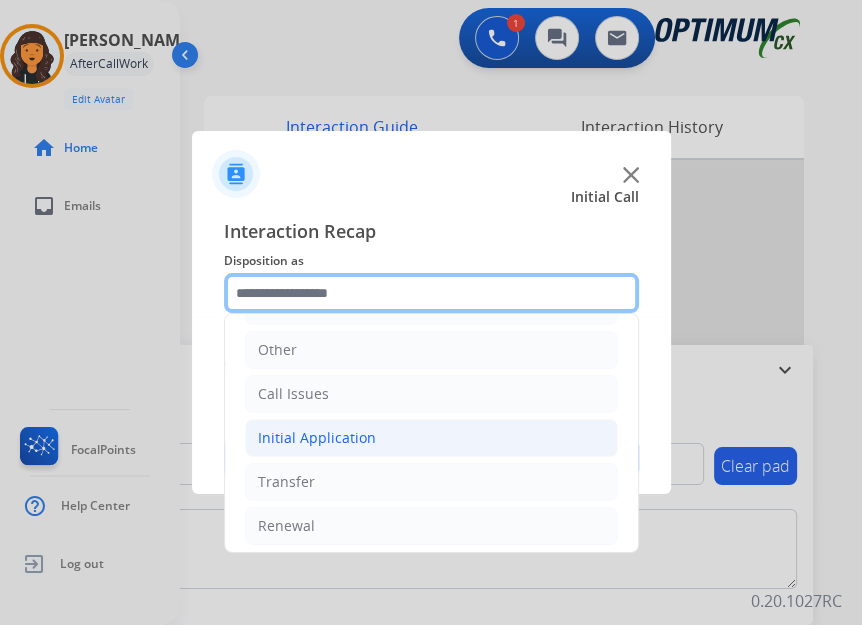 scroll, scrollTop: 134, scrollLeft: 0, axis: vertical 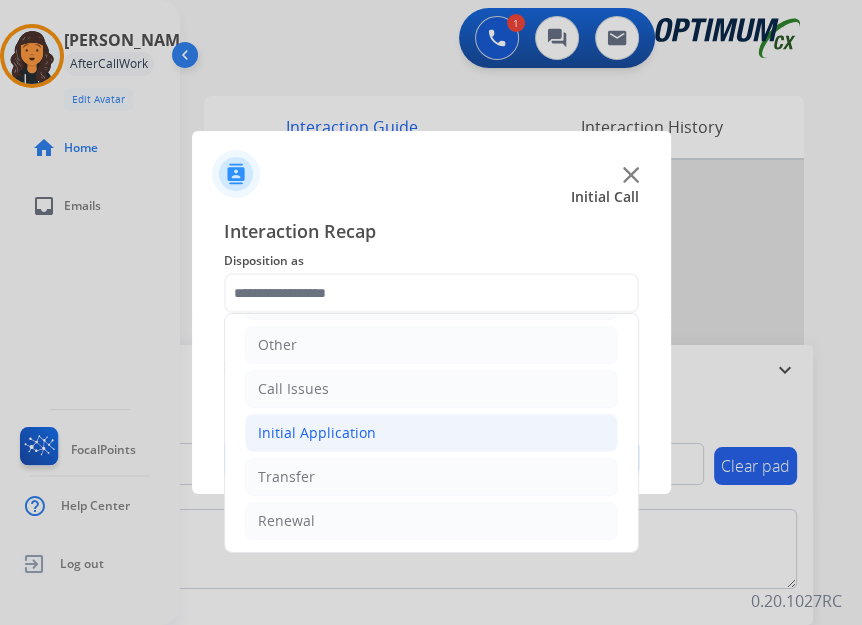 click on "Initial Application" 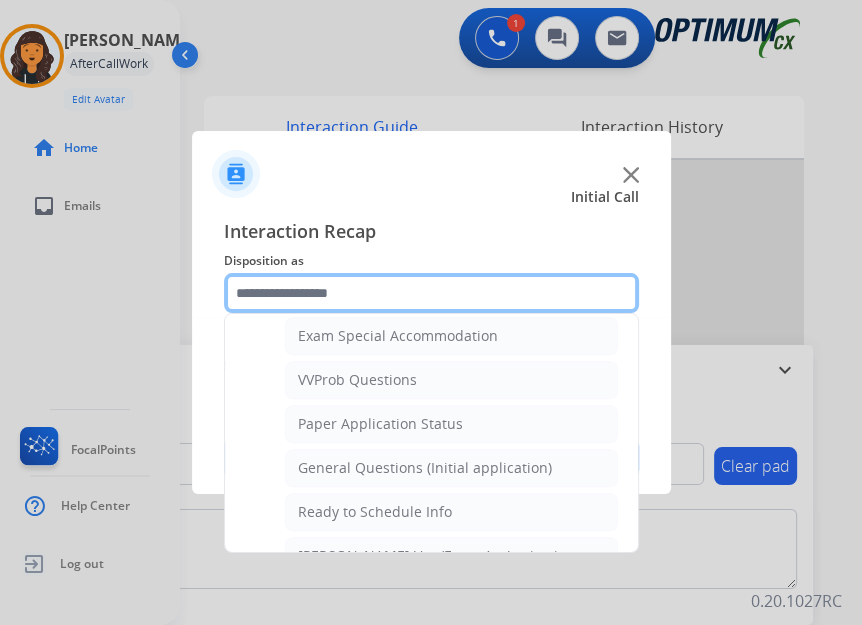 scroll, scrollTop: 1134, scrollLeft: 0, axis: vertical 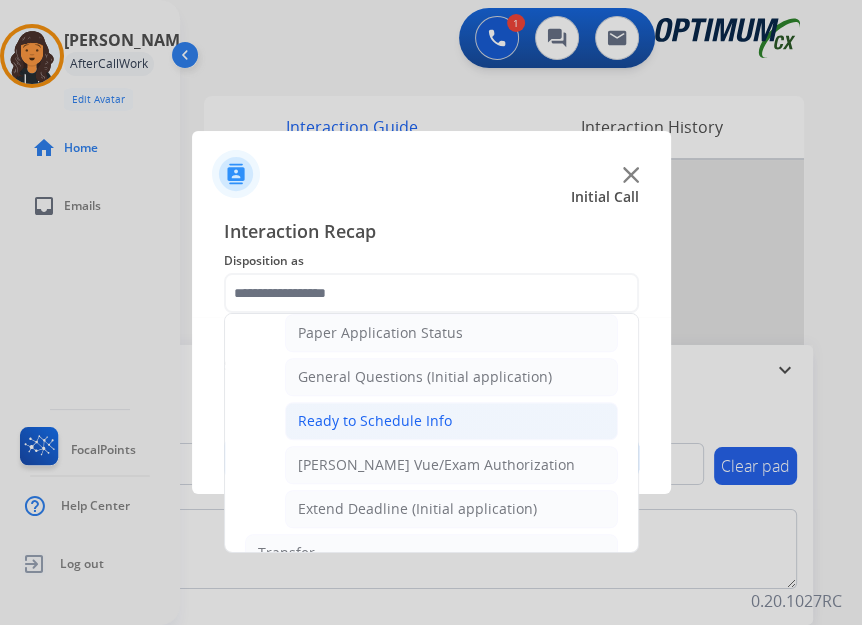 click on "Ready to Schedule Info" 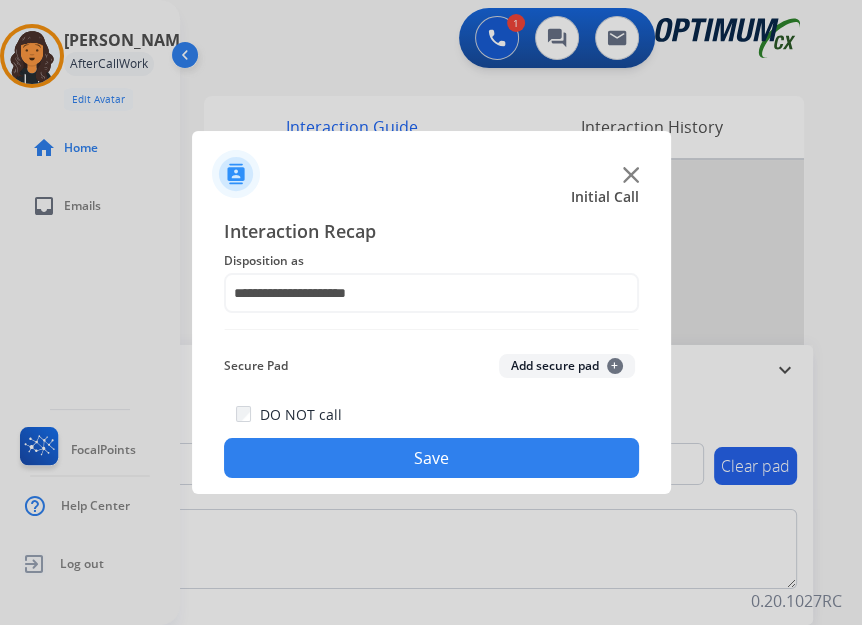 click on "Save" 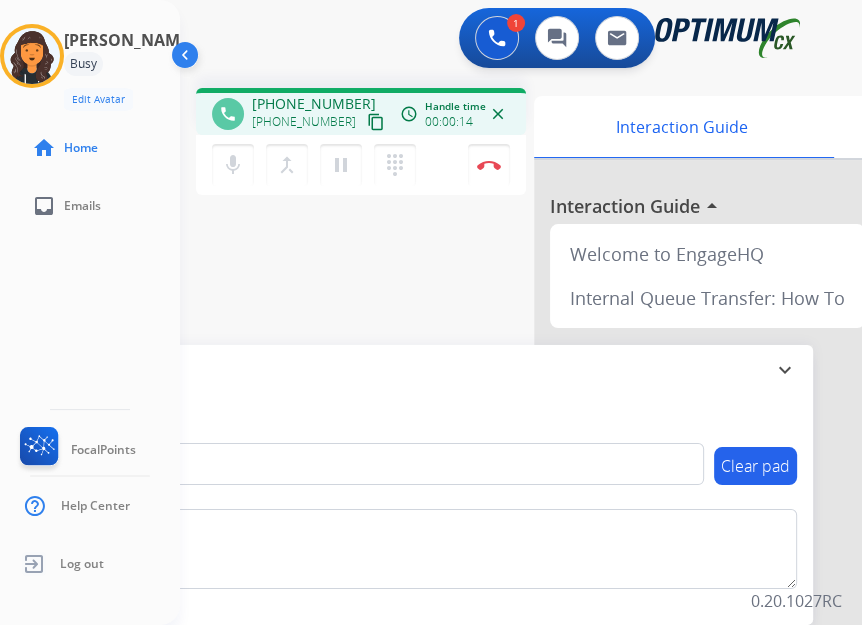 click on "content_copy" at bounding box center [376, 122] 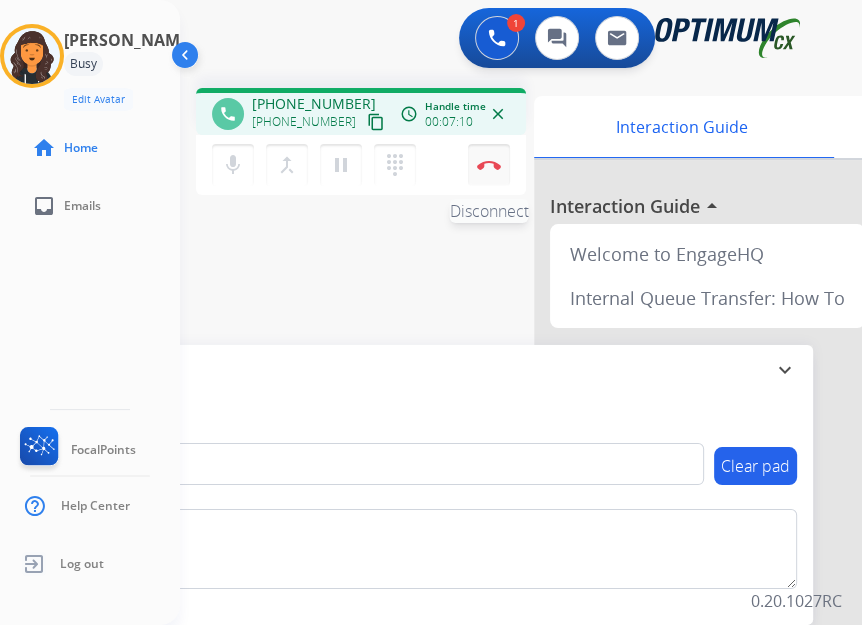 click at bounding box center [489, 165] 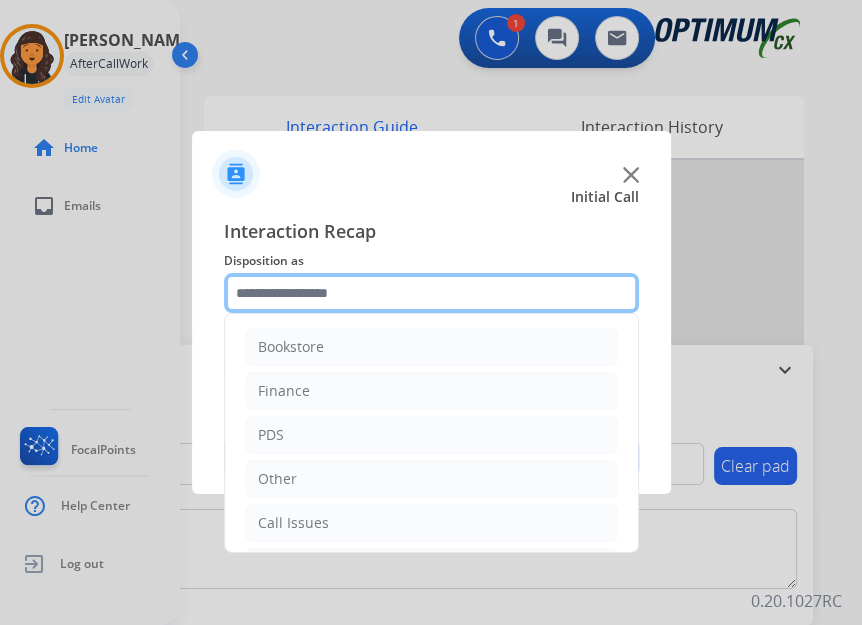 click 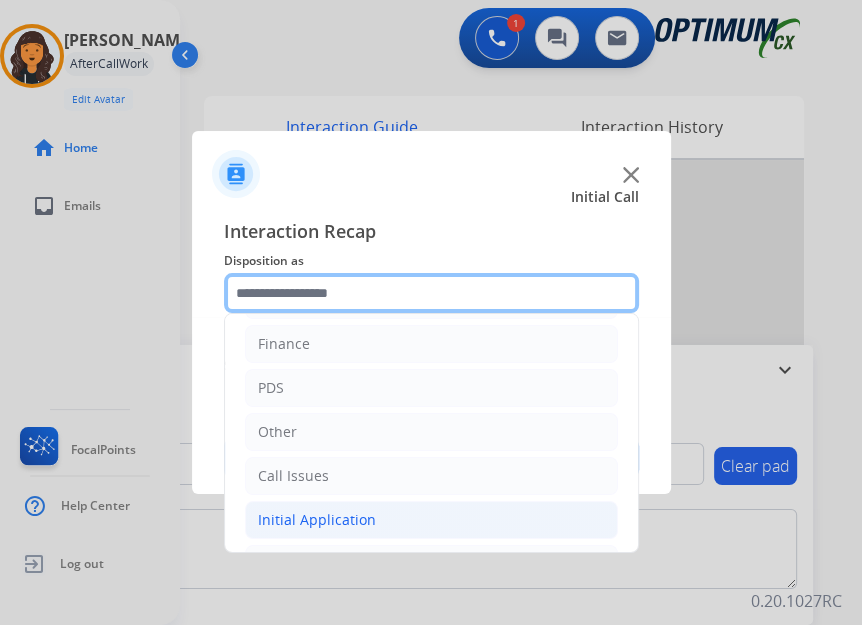 scroll, scrollTop: 134, scrollLeft: 0, axis: vertical 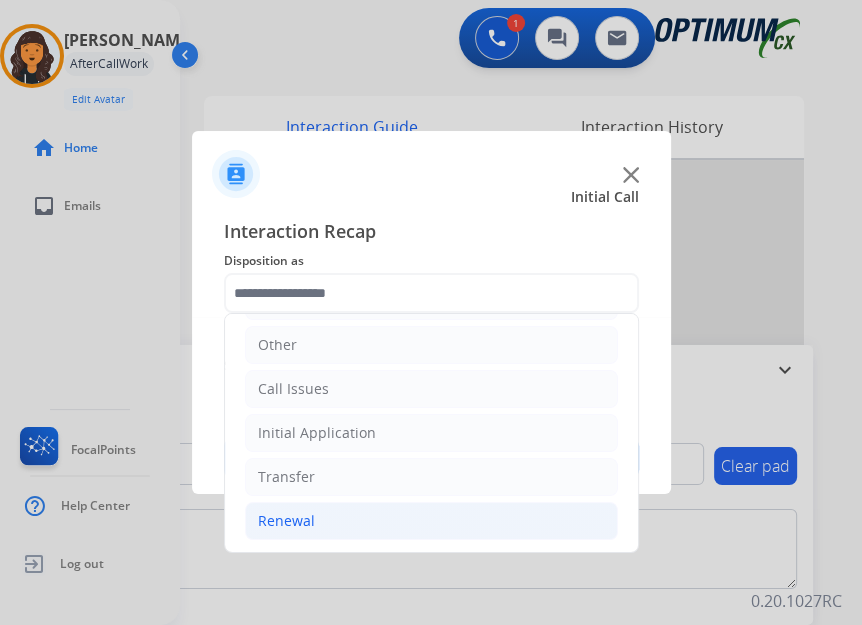 click on "Renewal" 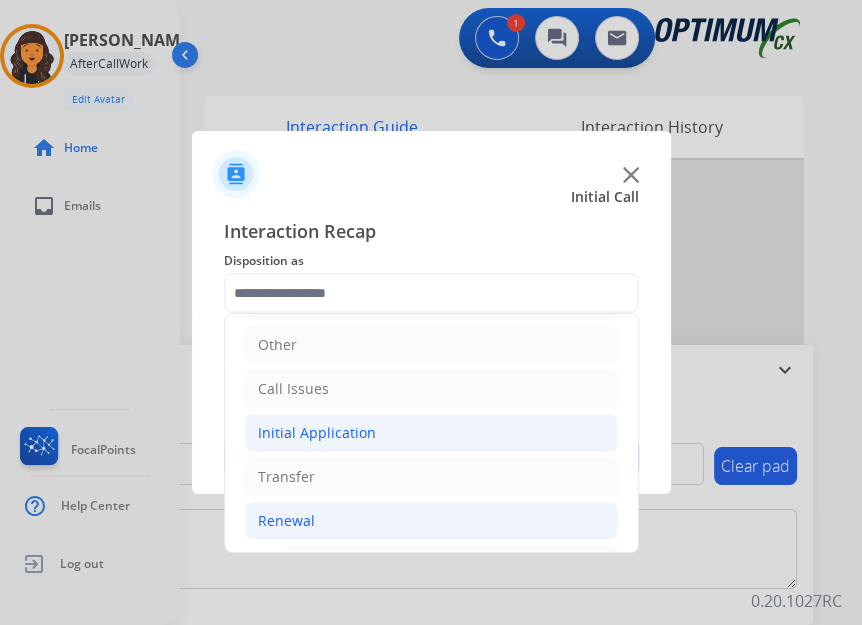 click on "Initial Application" 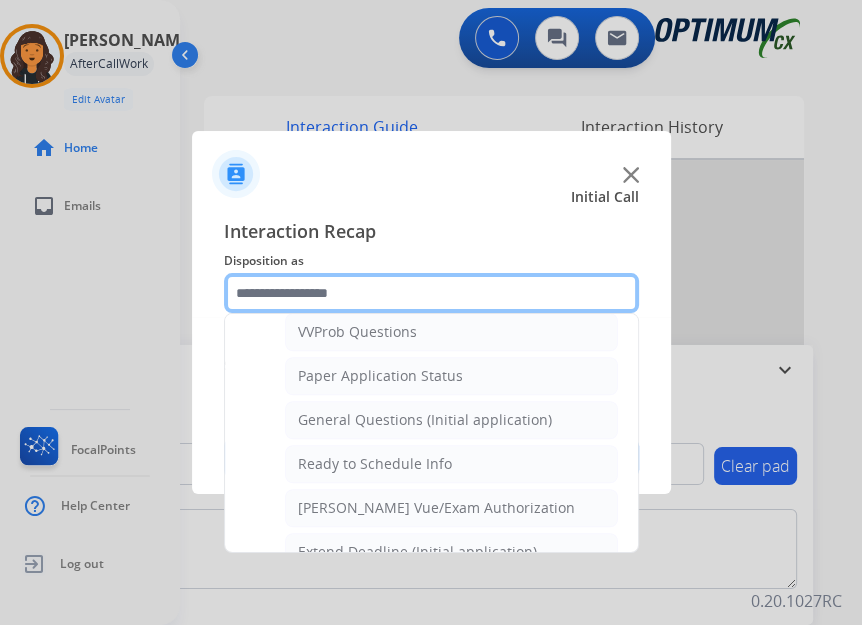 scroll, scrollTop: 1134, scrollLeft: 0, axis: vertical 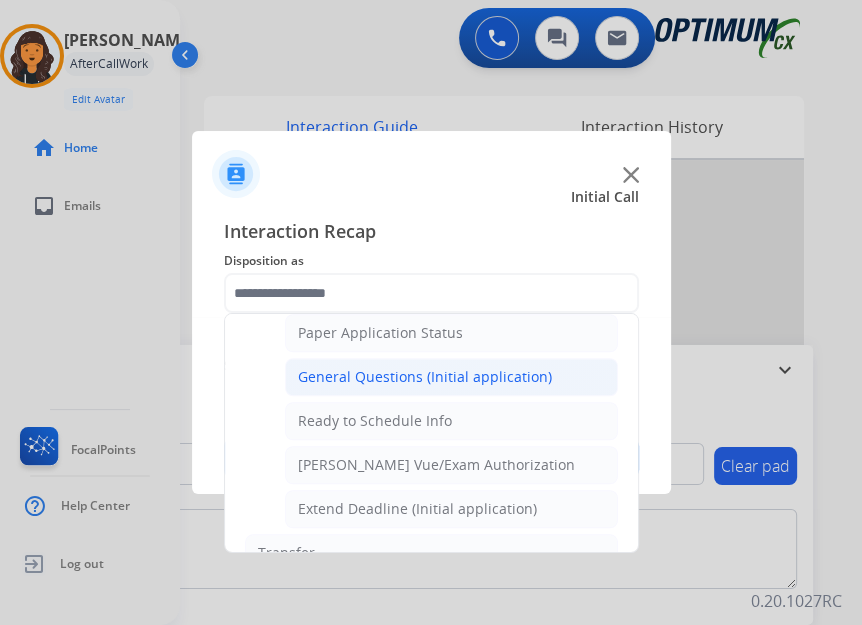 click on "General Questions (Initial application)" 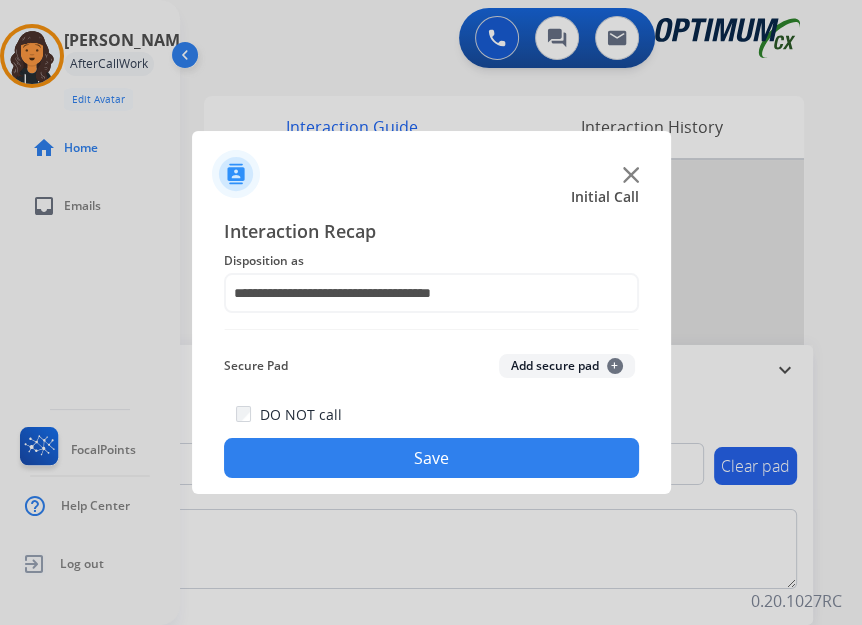 click on "Save" 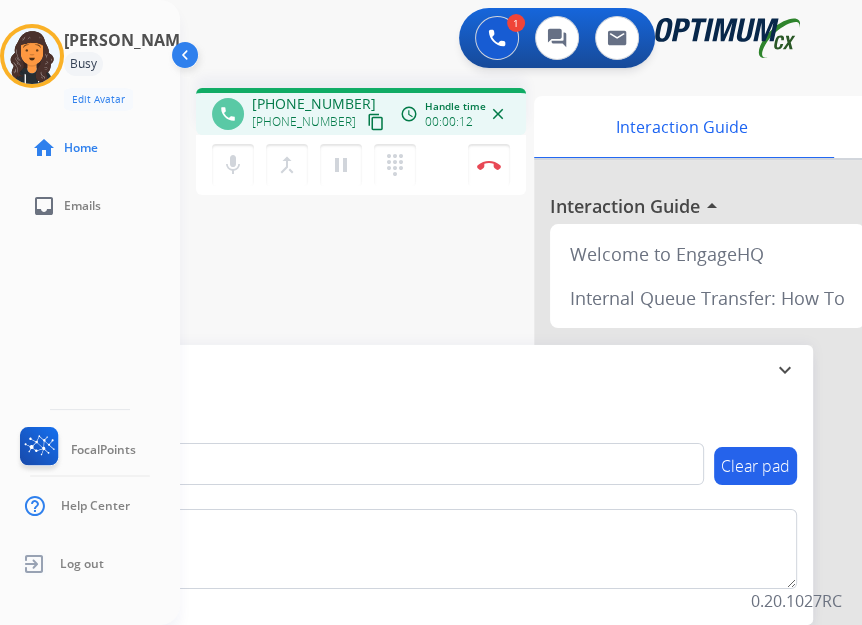 click on "content_copy" at bounding box center [376, 122] 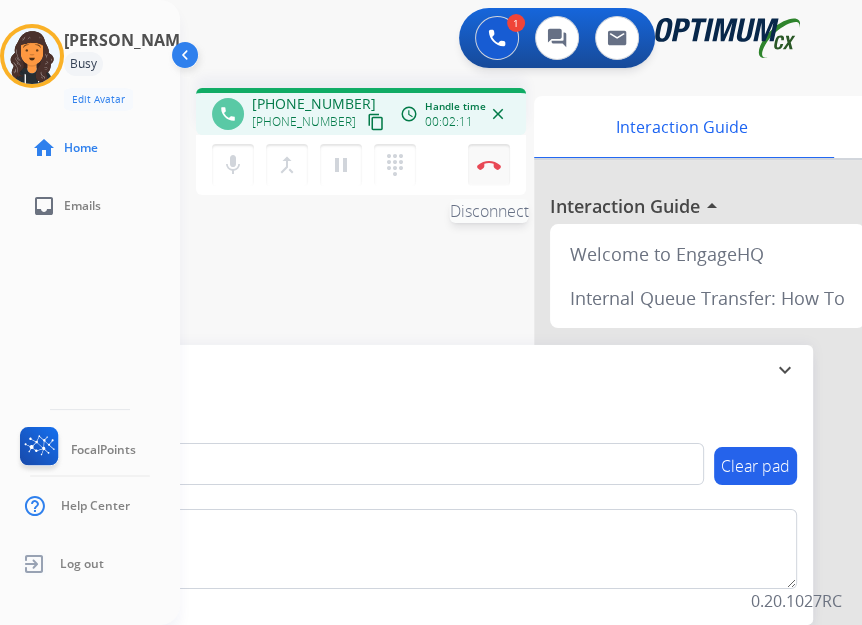 click at bounding box center (489, 165) 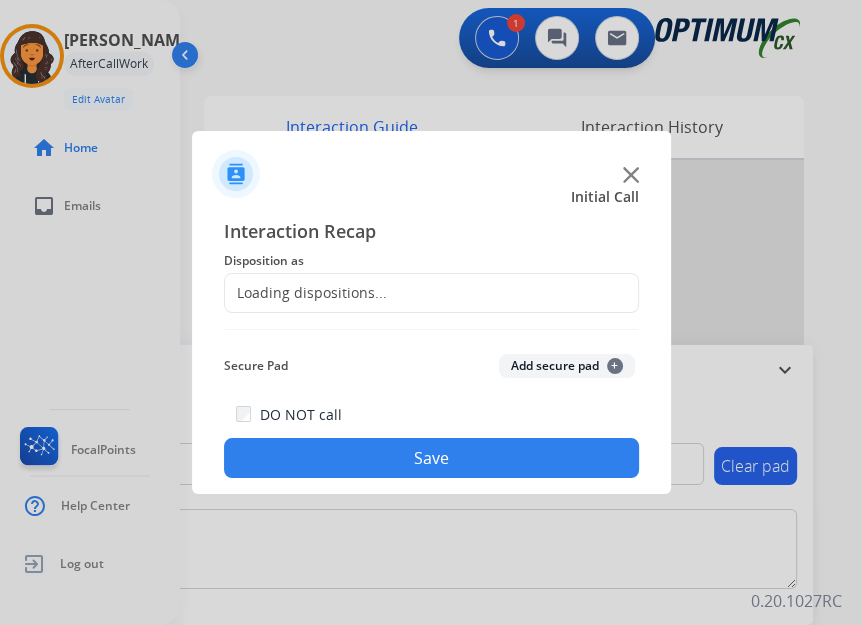 click on "Loading dispositions..." 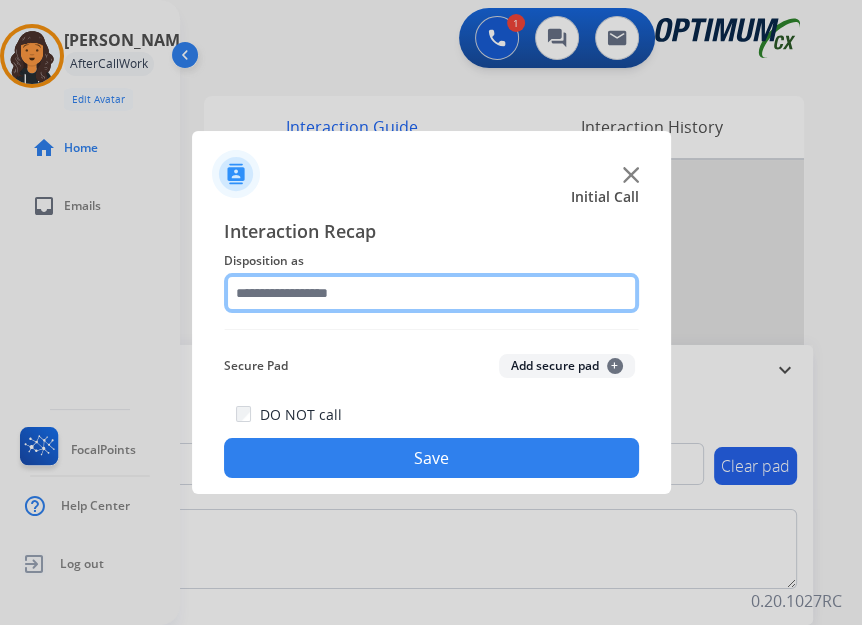click 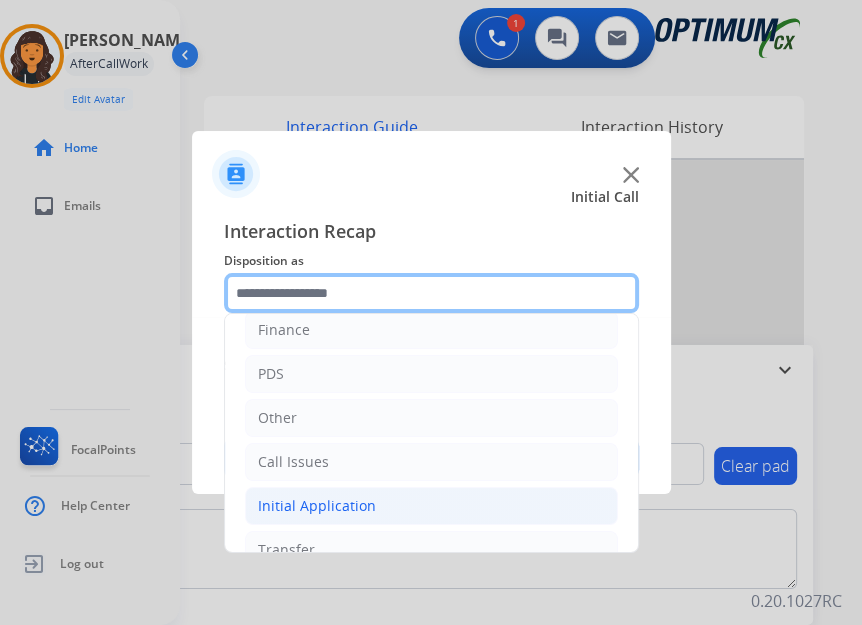 scroll, scrollTop: 134, scrollLeft: 0, axis: vertical 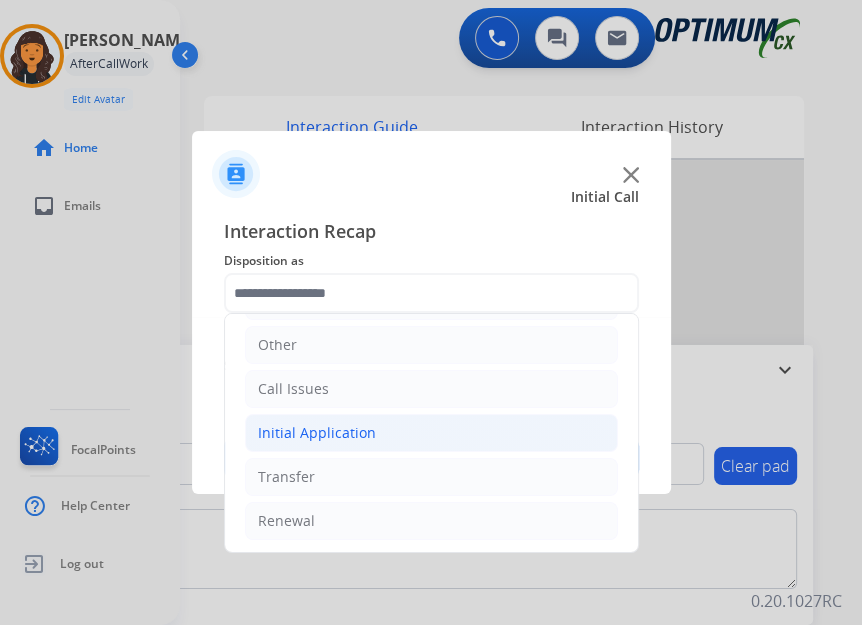click on "Initial Application" 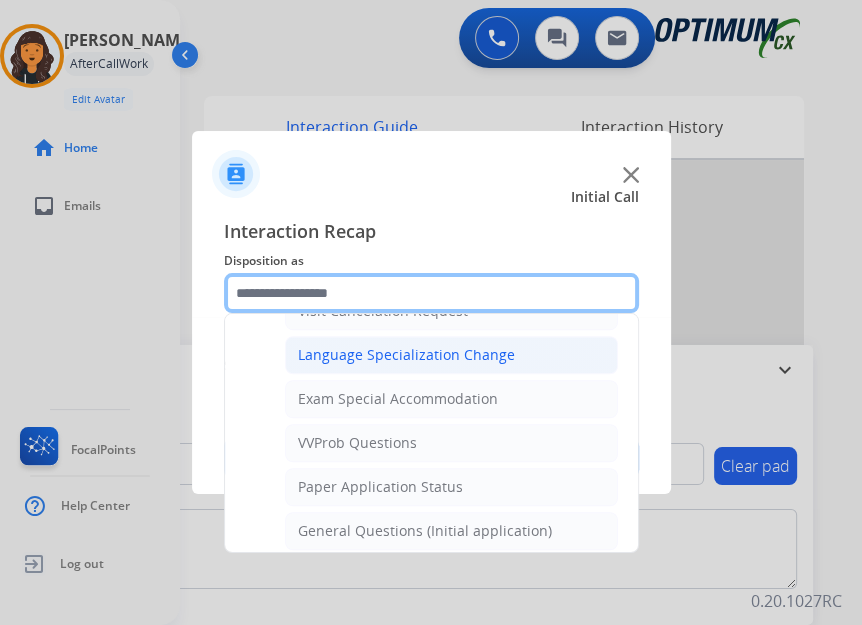 scroll, scrollTop: 1043, scrollLeft: 0, axis: vertical 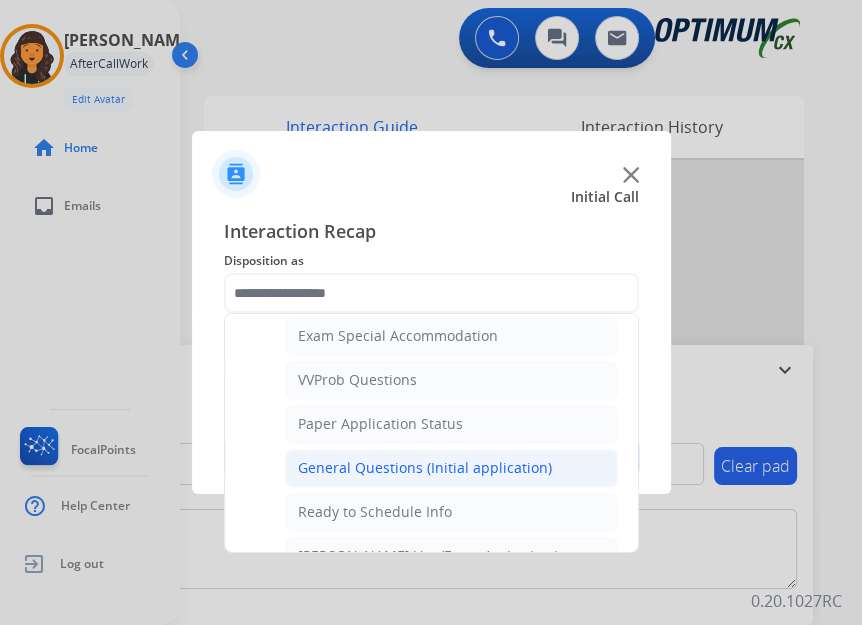 click on "General Questions (Initial application)" 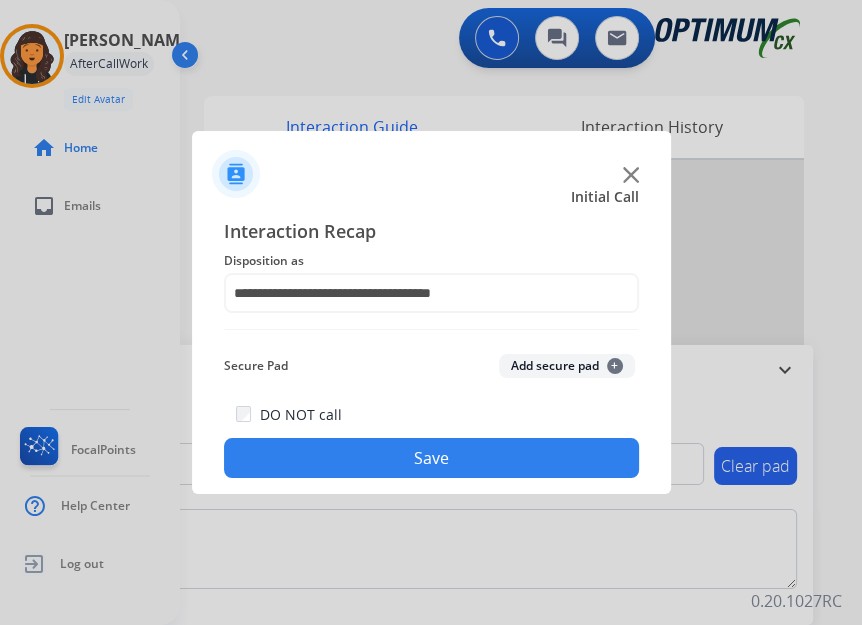 click on "Save" 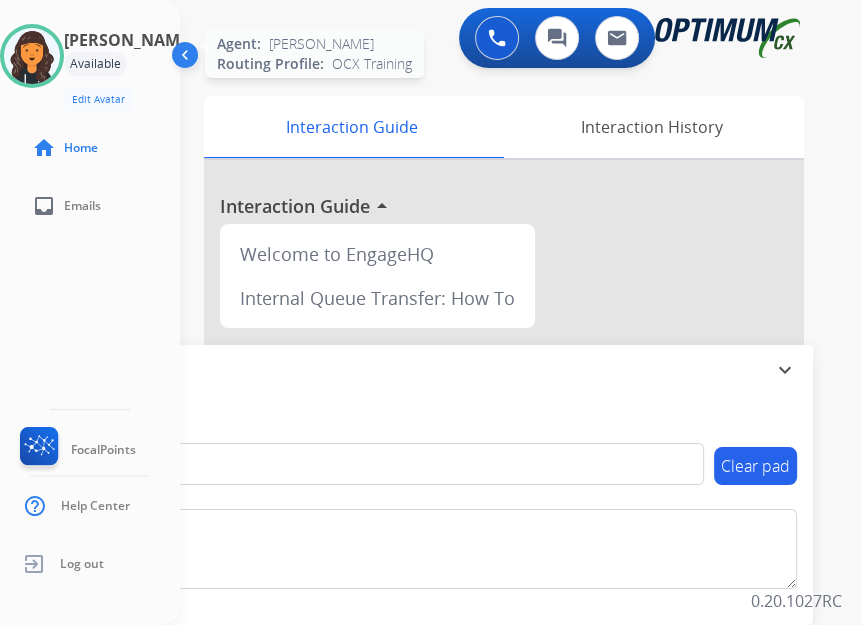 click at bounding box center [32, 56] 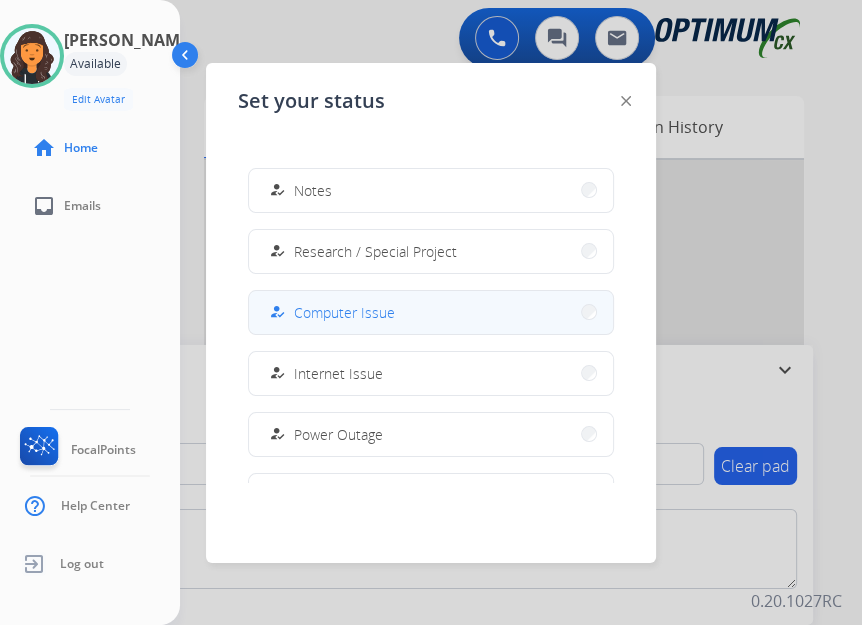 scroll, scrollTop: 498, scrollLeft: 0, axis: vertical 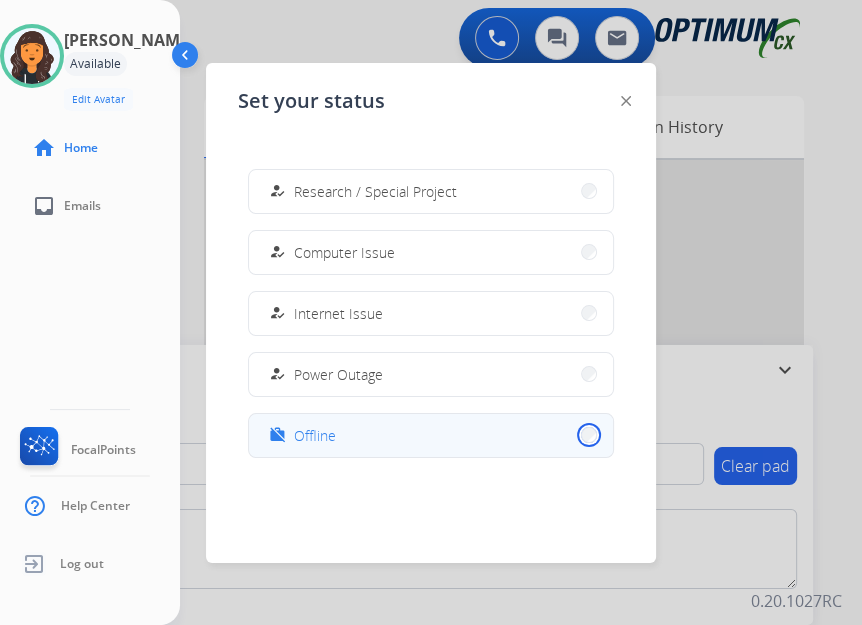 click on "work_off Offline" at bounding box center [431, 435] 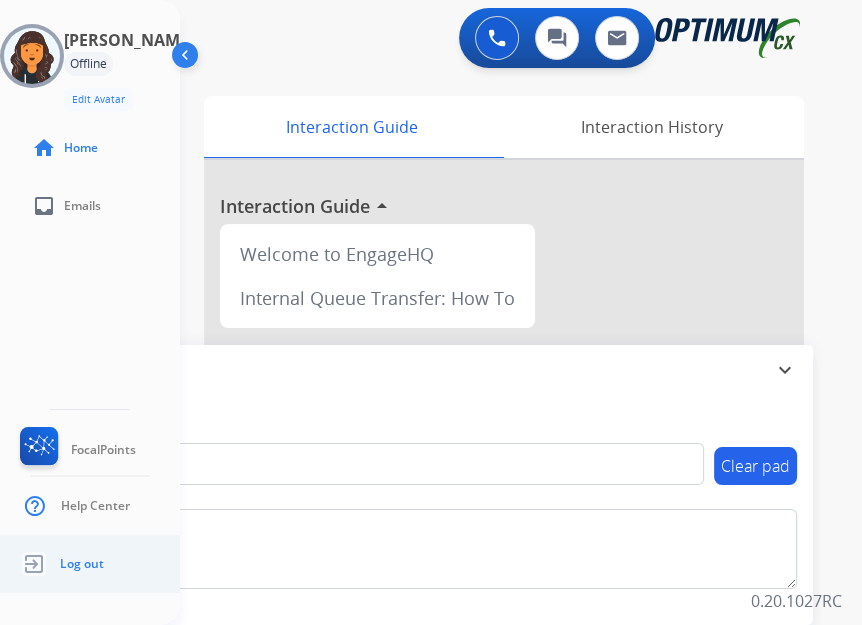 click on "Log out" 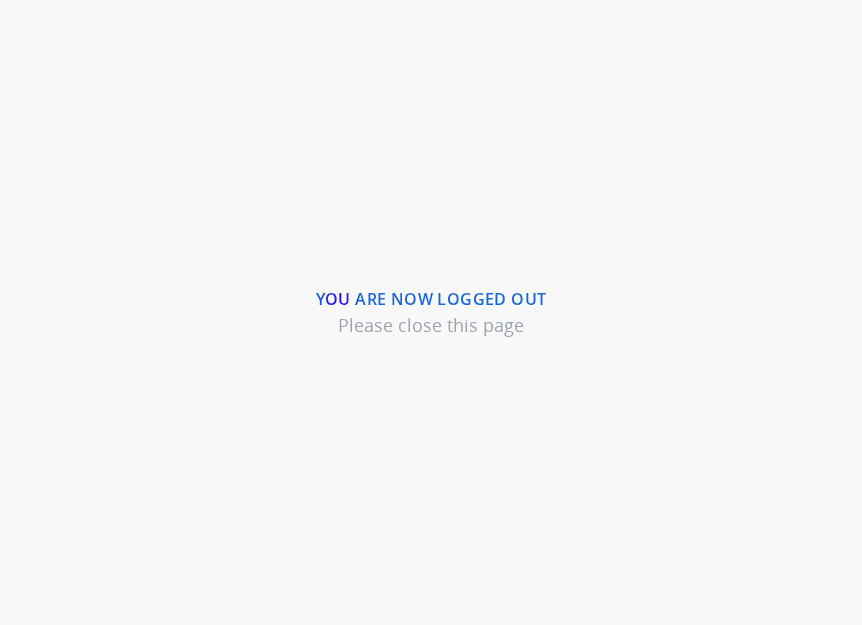 scroll, scrollTop: 0, scrollLeft: 0, axis: both 